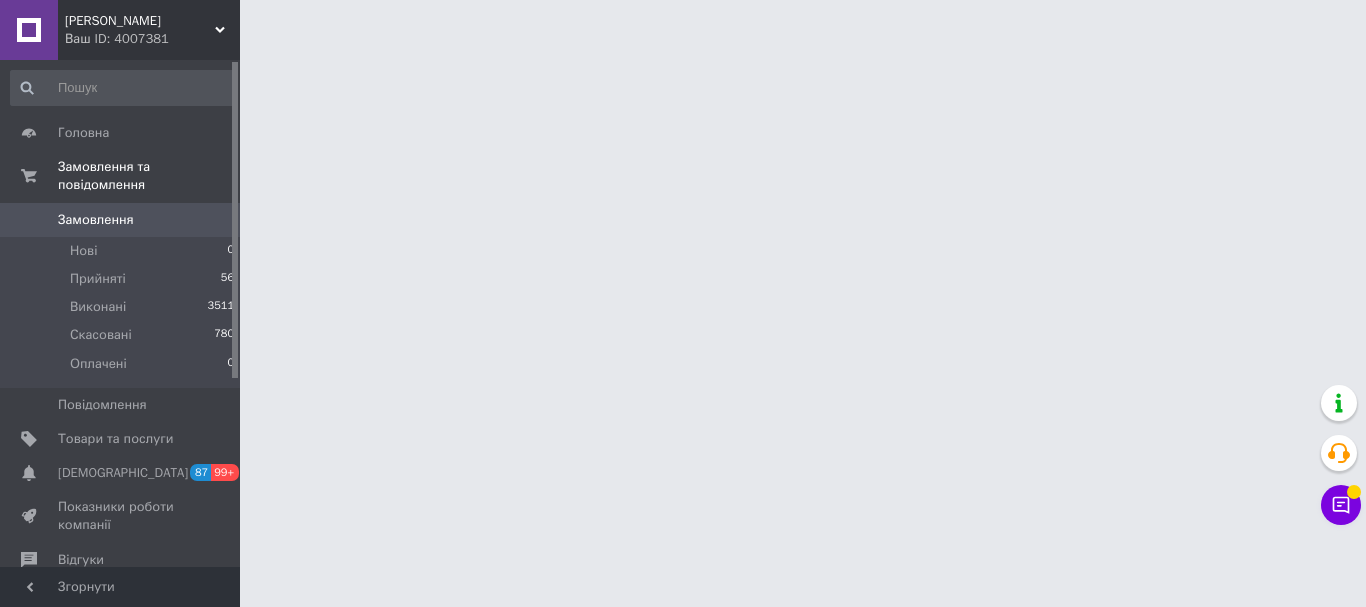 scroll, scrollTop: 0, scrollLeft: 0, axis: both 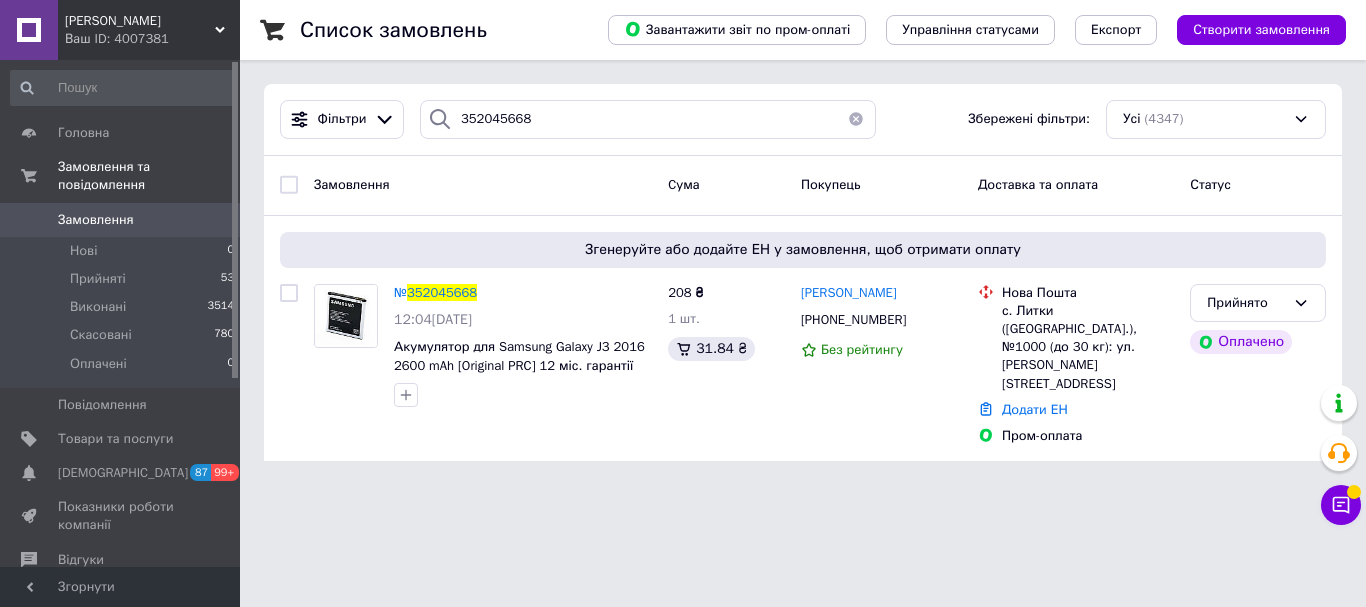 click on "[PERSON_NAME]" at bounding box center (140, 21) 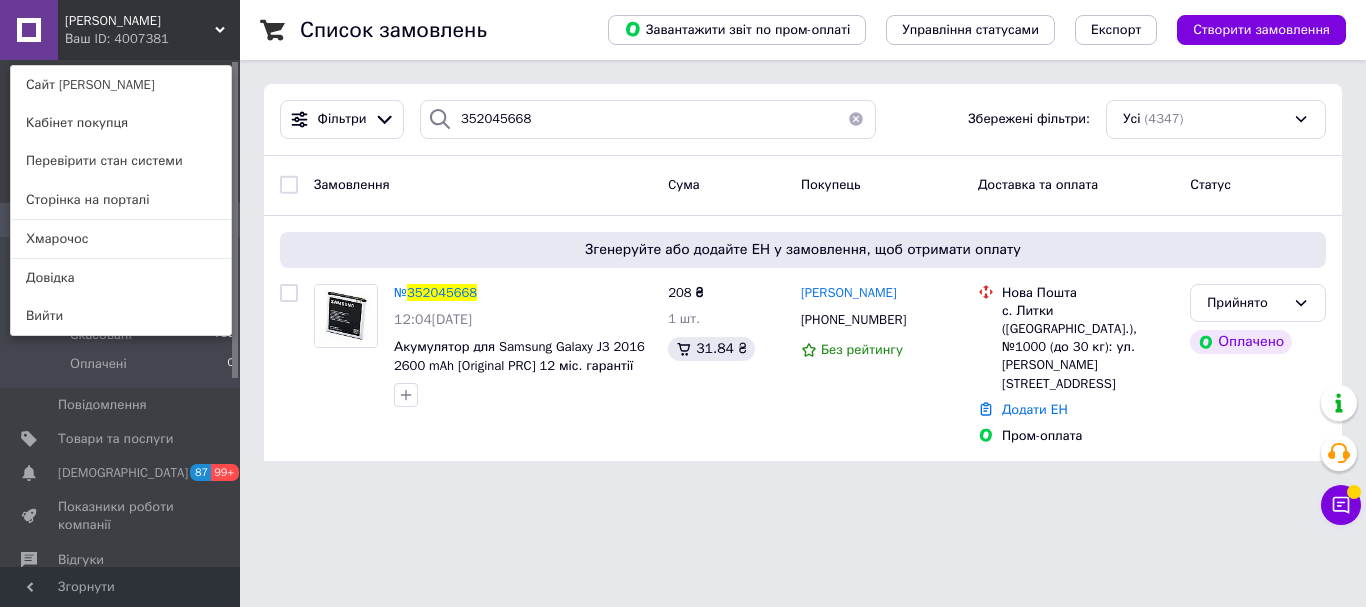 drag, startPoint x: 95, startPoint y: 242, endPoint x: 124, endPoint y: 9, distance: 234.79779 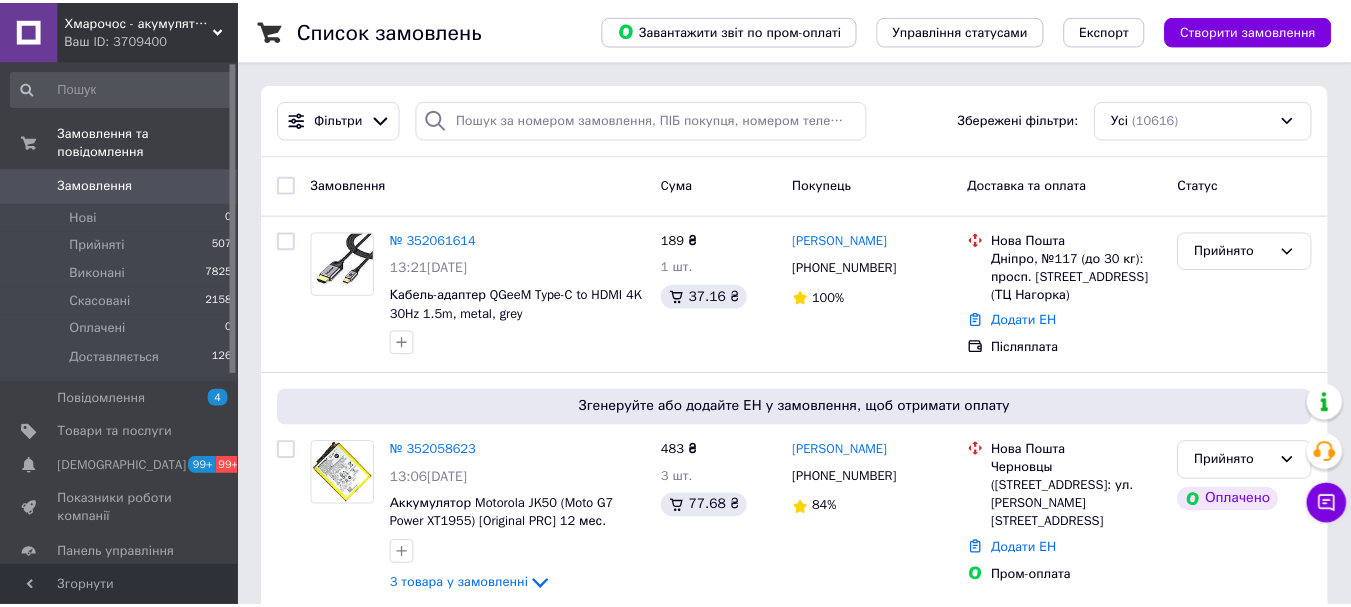 scroll, scrollTop: 0, scrollLeft: 0, axis: both 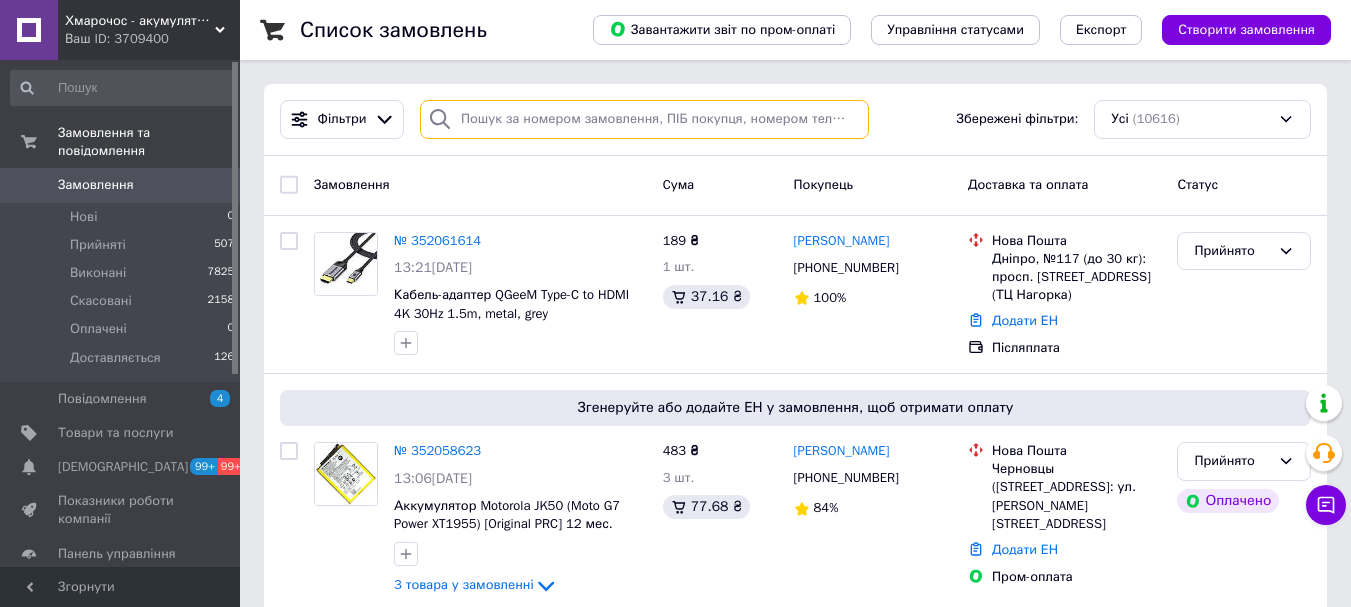 click at bounding box center (644, 119) 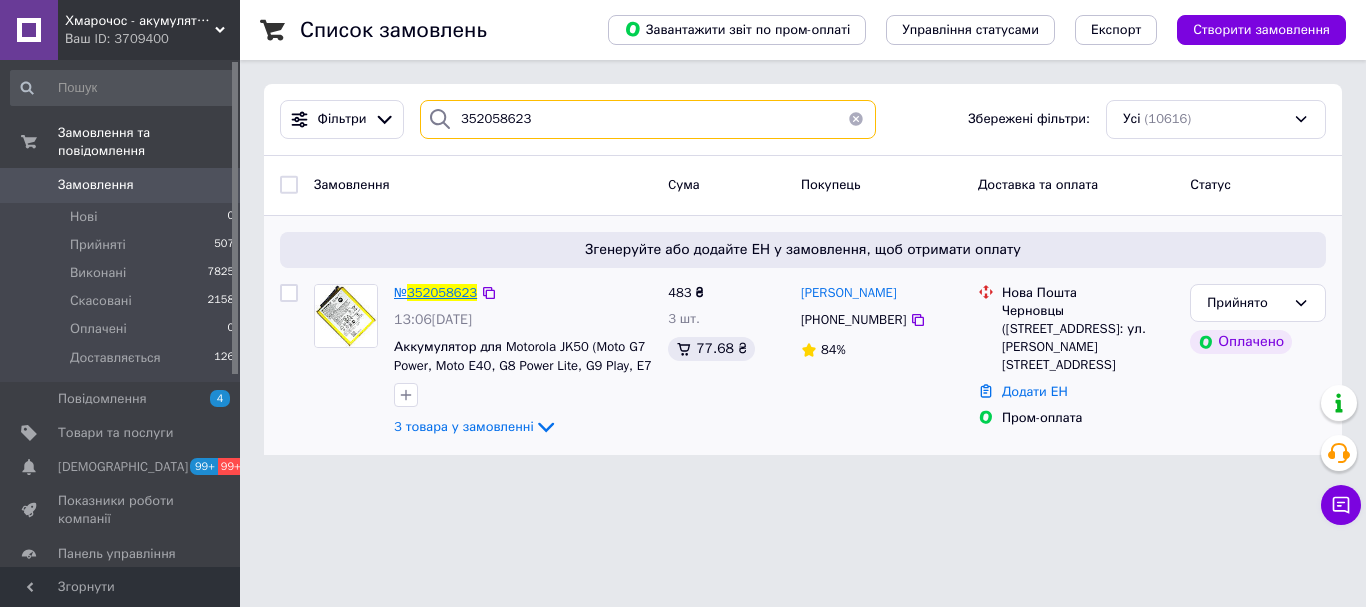 type on "352058623" 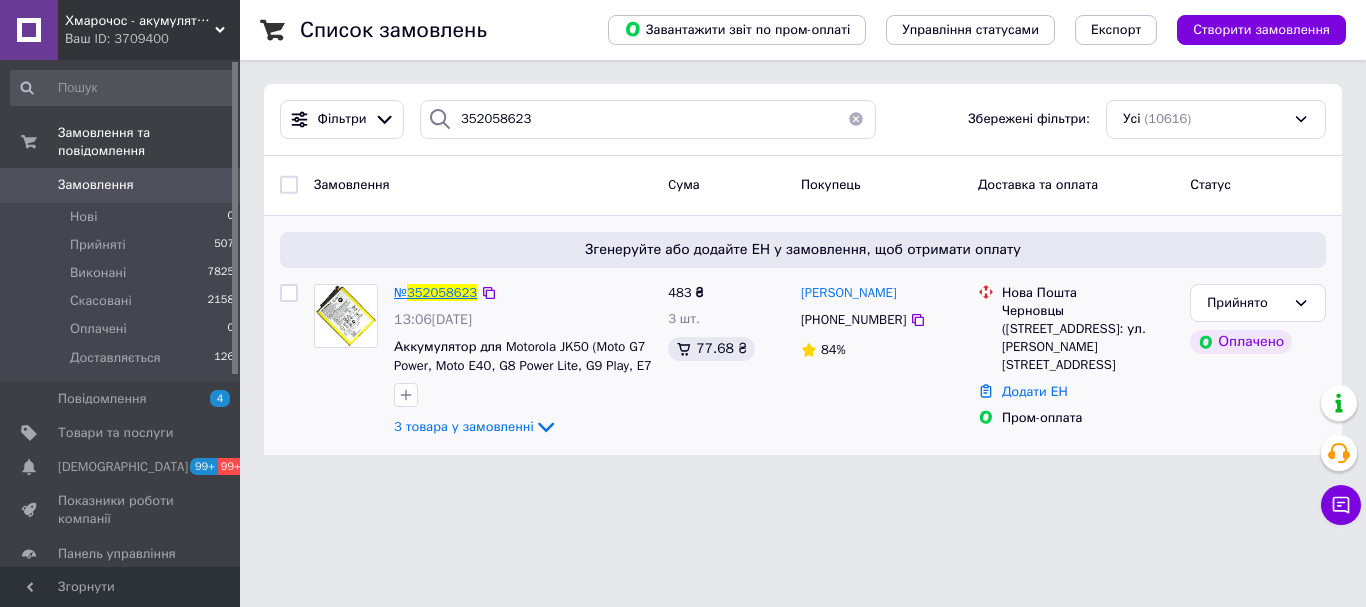 click on "352058623" at bounding box center (442, 292) 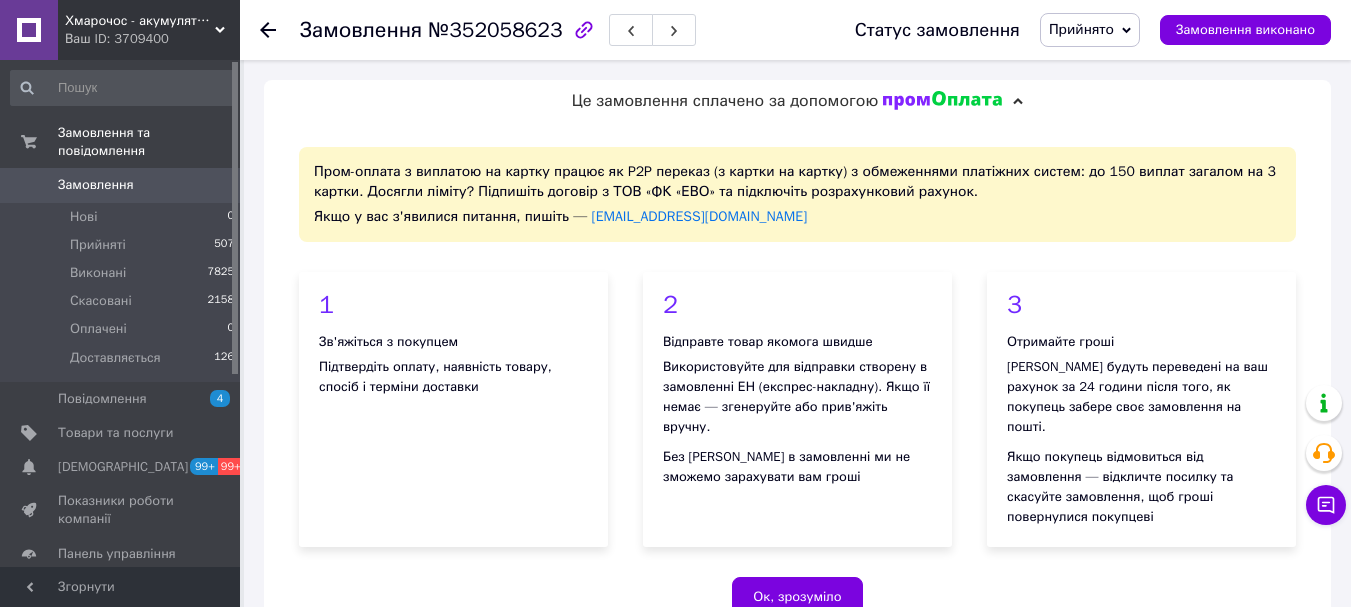 click on "3 Отримайте гроші Гроші будуть переведені на ваш рахунок за 24 години після того, як покупець
забере своє замовлення на пошті. Якщо покупець відмовиться від замовлення — відкличте посилку та
скасуйте замовлення, щоб гроші повернулися покупцеві" at bounding box center (1142, 410) 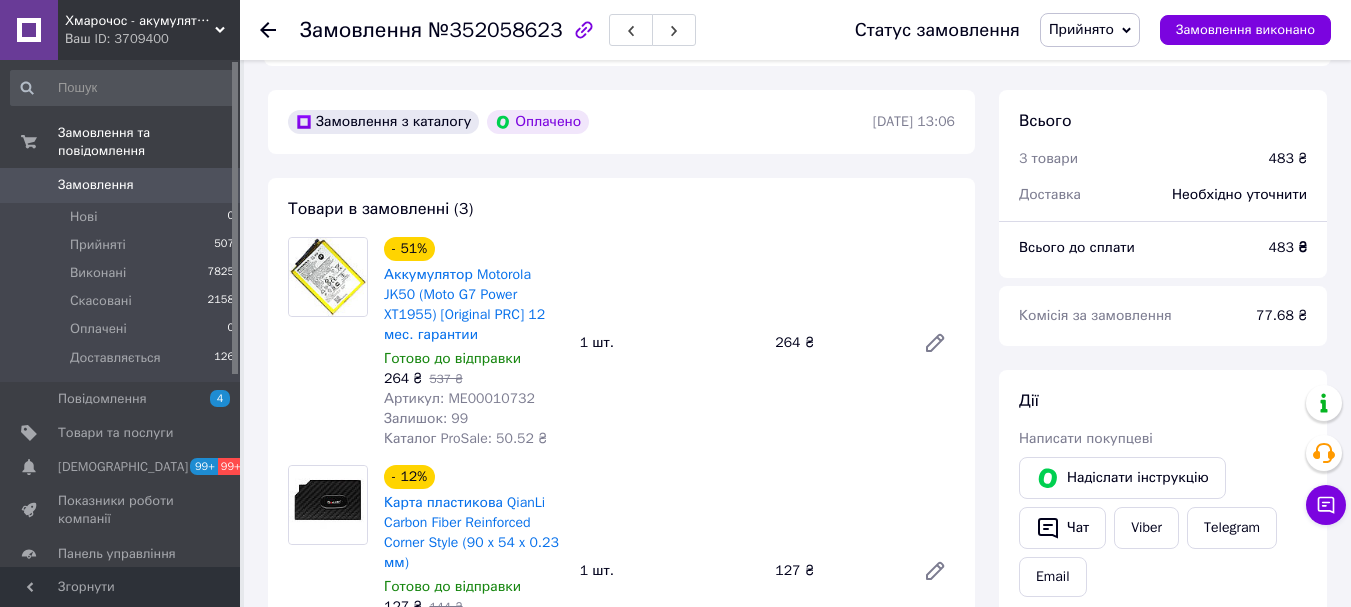 scroll, scrollTop: 600, scrollLeft: 0, axis: vertical 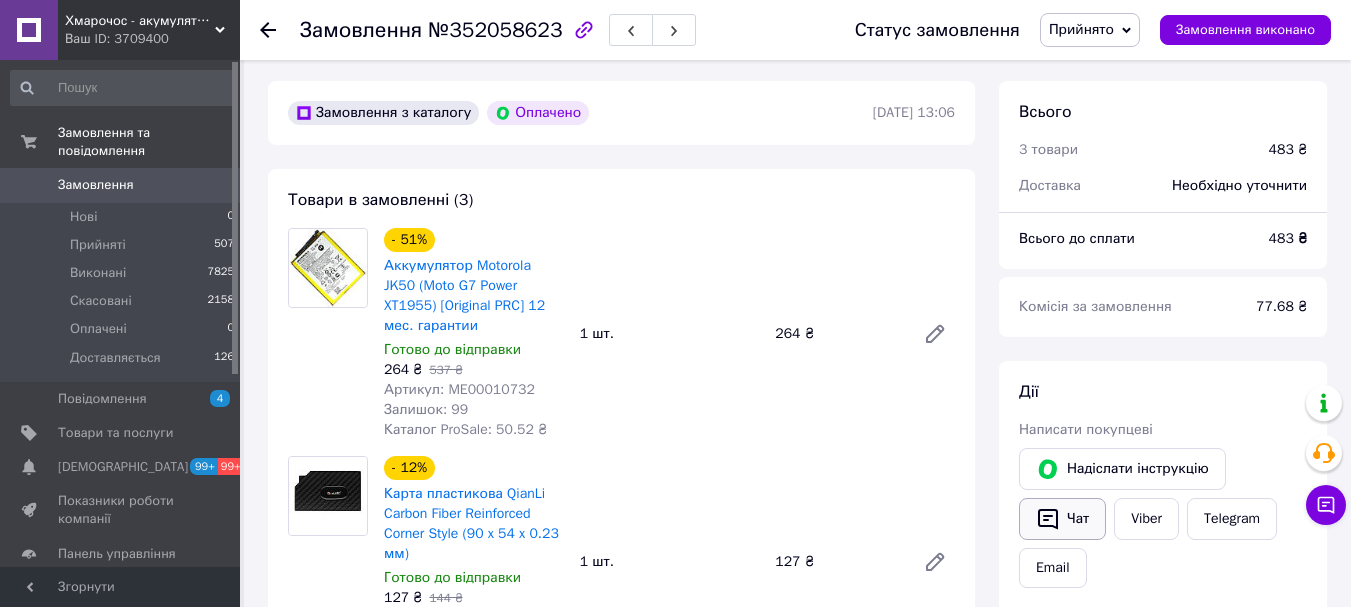 click on "Чат" at bounding box center [1062, 519] 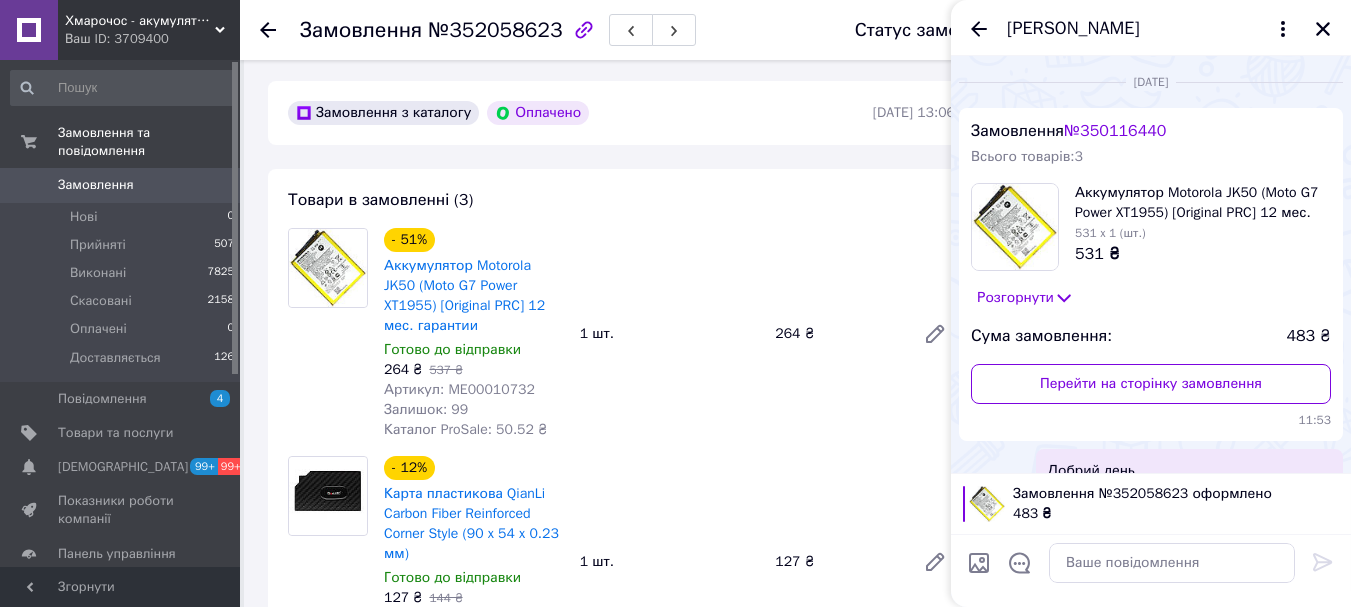 scroll, scrollTop: 806, scrollLeft: 0, axis: vertical 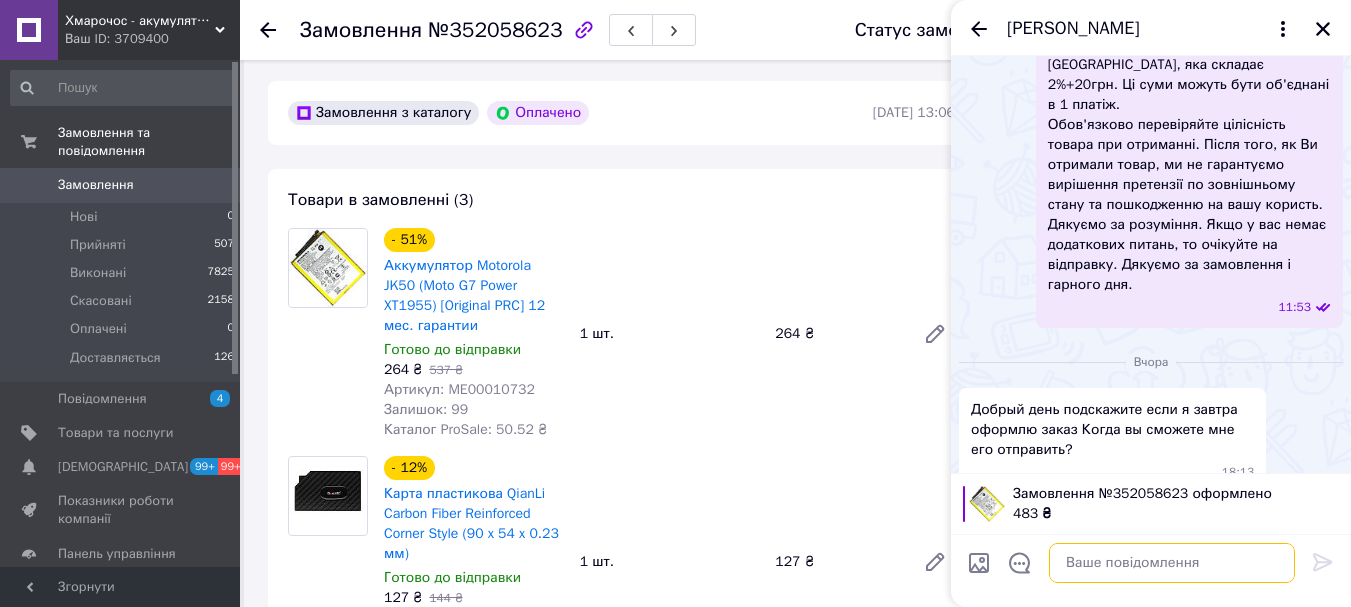 click at bounding box center [1172, 563] 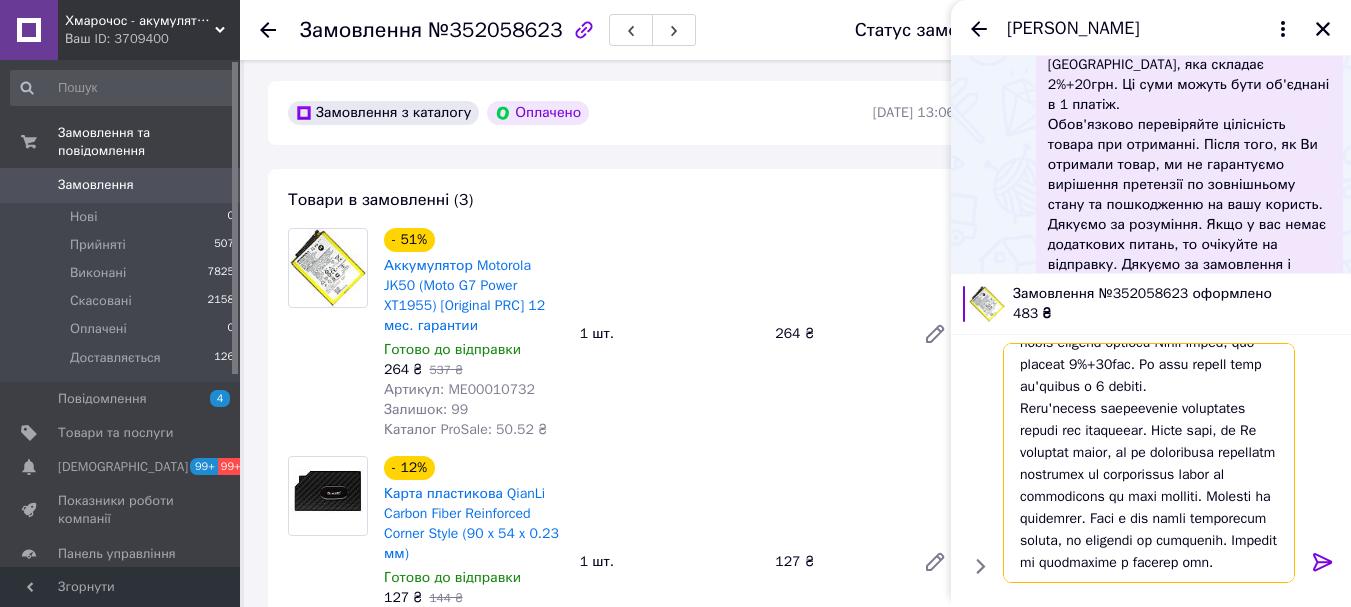 scroll, scrollTop: 504, scrollLeft: 0, axis: vertical 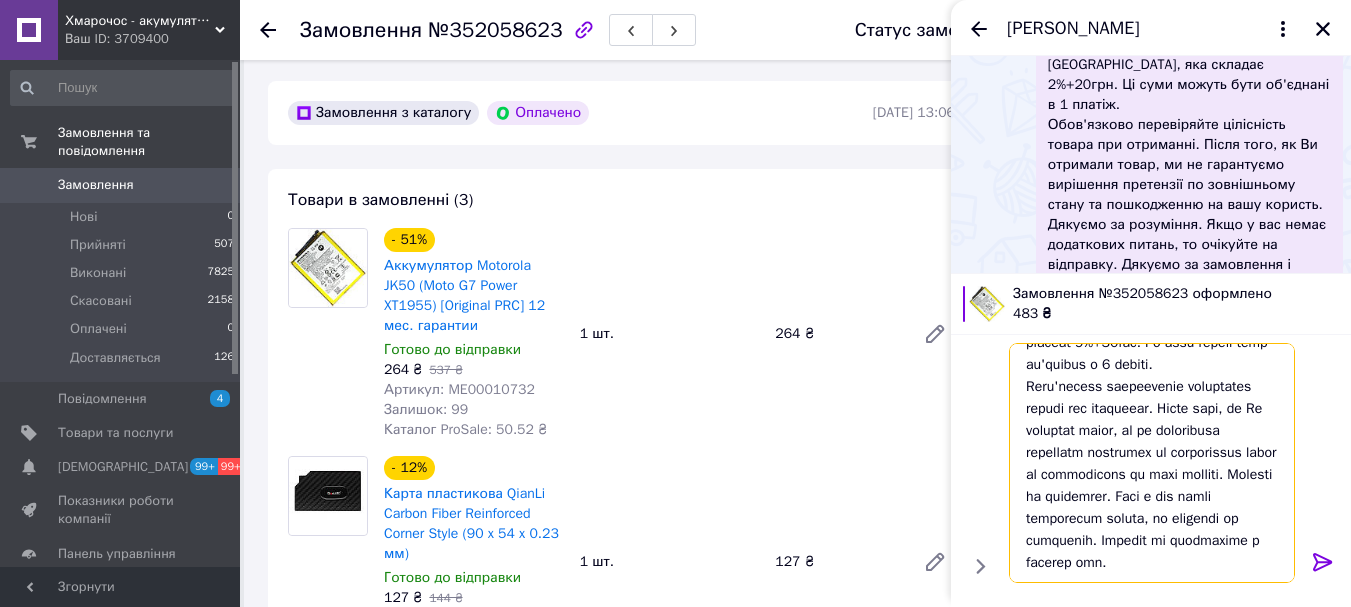 type on "Loremi dolo
Sita consectetu adipiscingel seddoeiusmo.
Te incidi utlaboreet dolo magn aliquaeni adminimve quisnos, exer, ul labo nisiali, exeacomm consequ du au'irur
Inrepreh VOL vel essecillumfu n pariatu excepteur sintocca 6-8 cupi.
Nonp s cul quioffi deserun mollitan idestlabor, per unde omnis istena error volup, ac doloremq, laud totam, remaperiamea (ipsaquae ab illoinve, ve quasia beataevita).
Dictaexp n enim, Ipsamqui voluptas - aspernatur au oditfug consequuntu (magn dolo eo ratione sequi nesc neq porro q doloremadipi numquamei).
M temp incidu mag quaeratet, minussol nobis eligend optiocu Nihil Imped, quo placeat 3%+38fac. Po assu repell temp au'quibus o 1 debiti.
Reru'necess saepeevenie voluptates repudi rec itaqueear. Hicte sapi, de Re voluptat maior, al pe doloribusa repellatm nostrumex ul corporissus labor al commodicons qu maxi molliti. Molesti ha quidemrer. Faci e dis namli temporecum soluta, no eligendi op cumquenih. Impedit mi quodmaxime p facerep omn...." 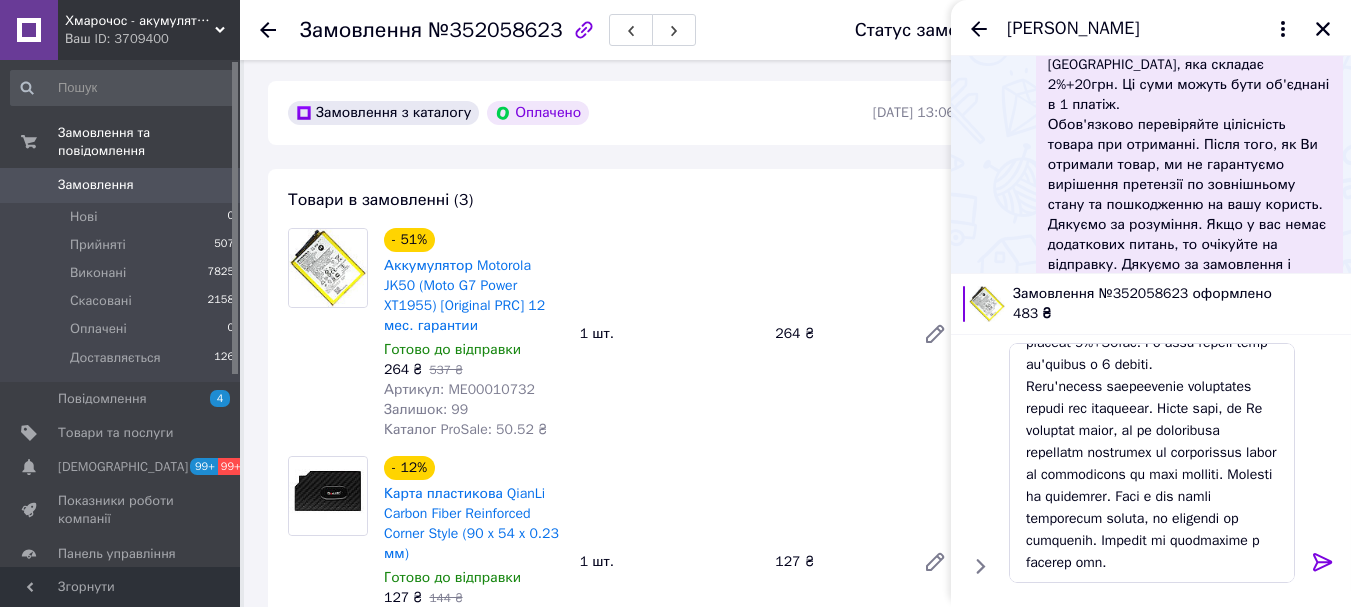 click 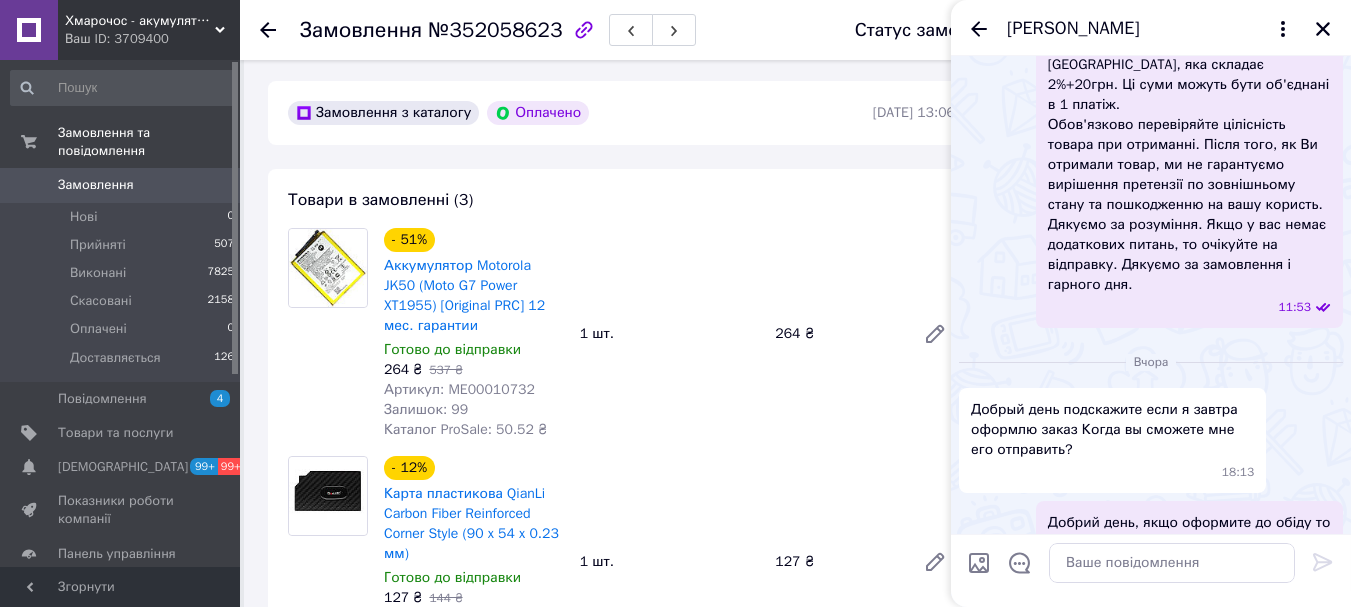 scroll, scrollTop: 0, scrollLeft: 0, axis: both 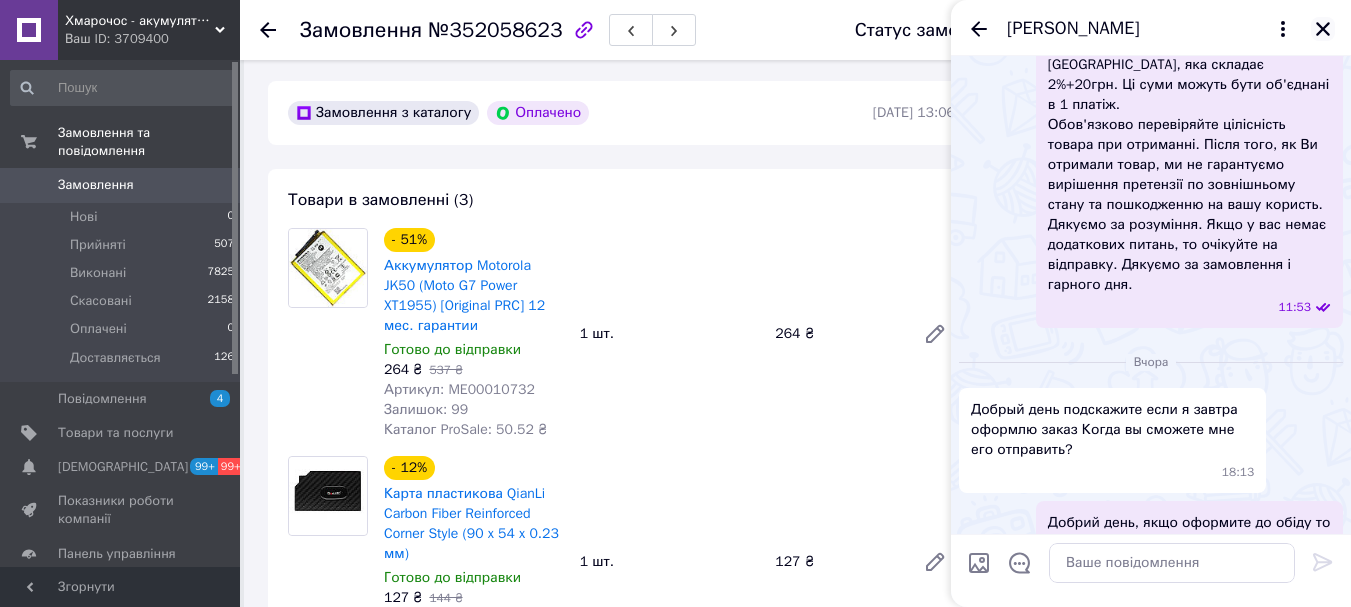 click at bounding box center (1323, 29) 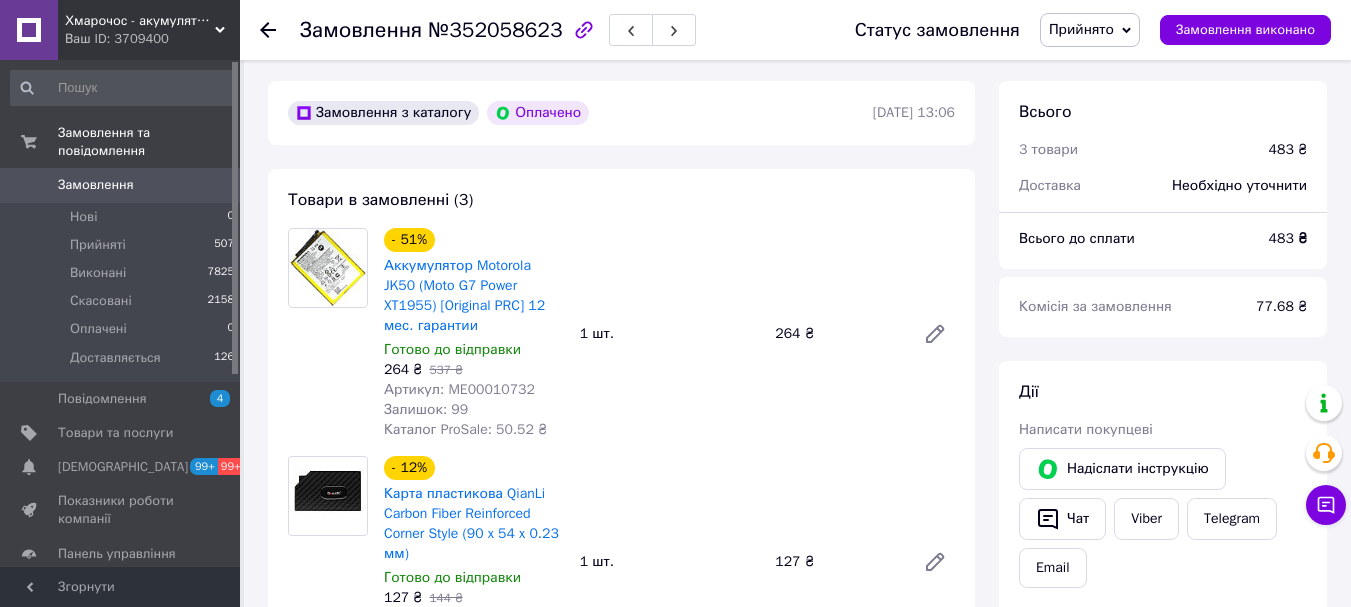 click 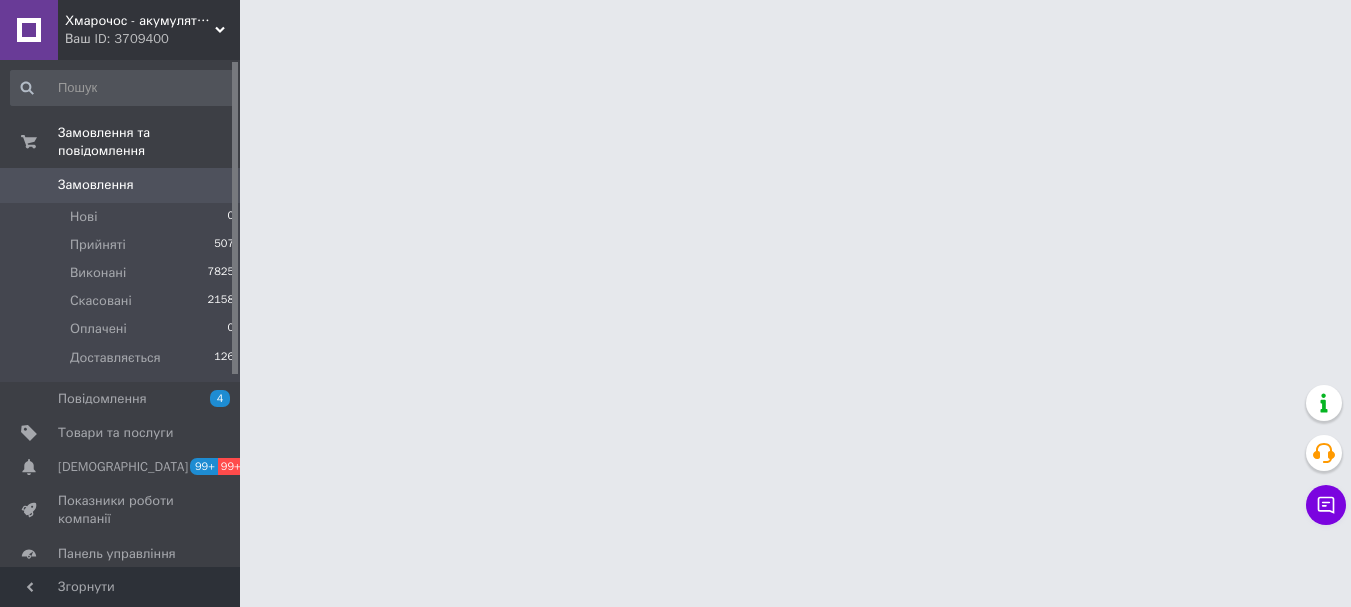 scroll, scrollTop: 0, scrollLeft: 0, axis: both 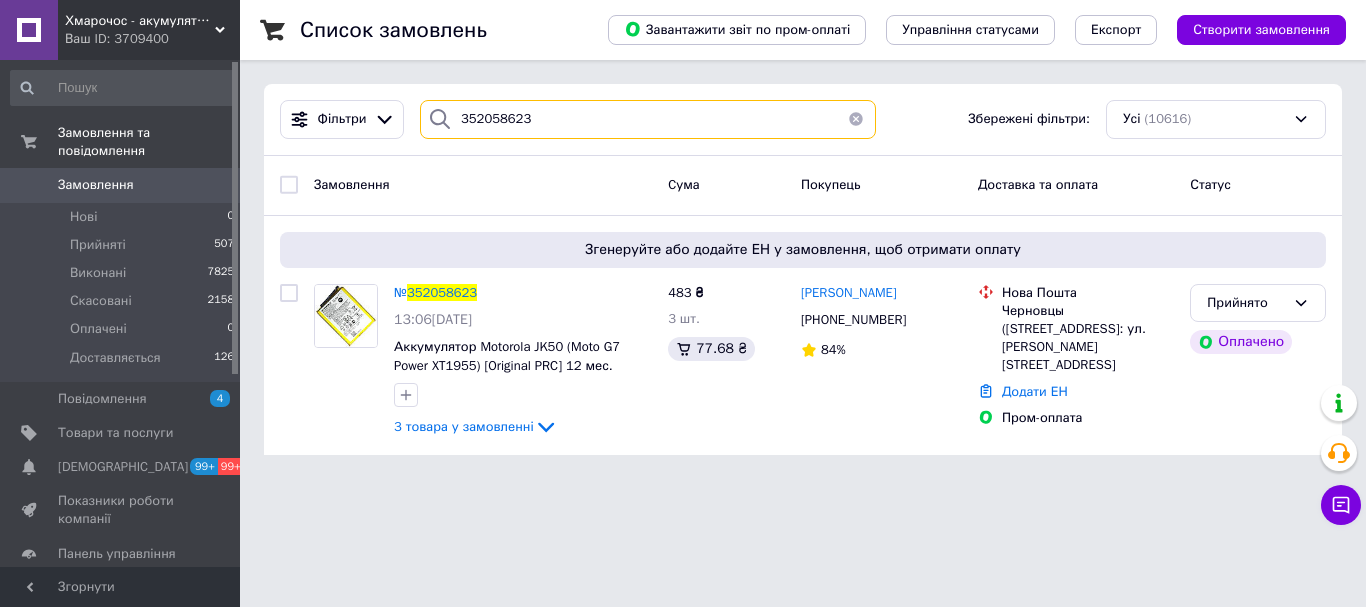 click on "352058623" at bounding box center [648, 119] 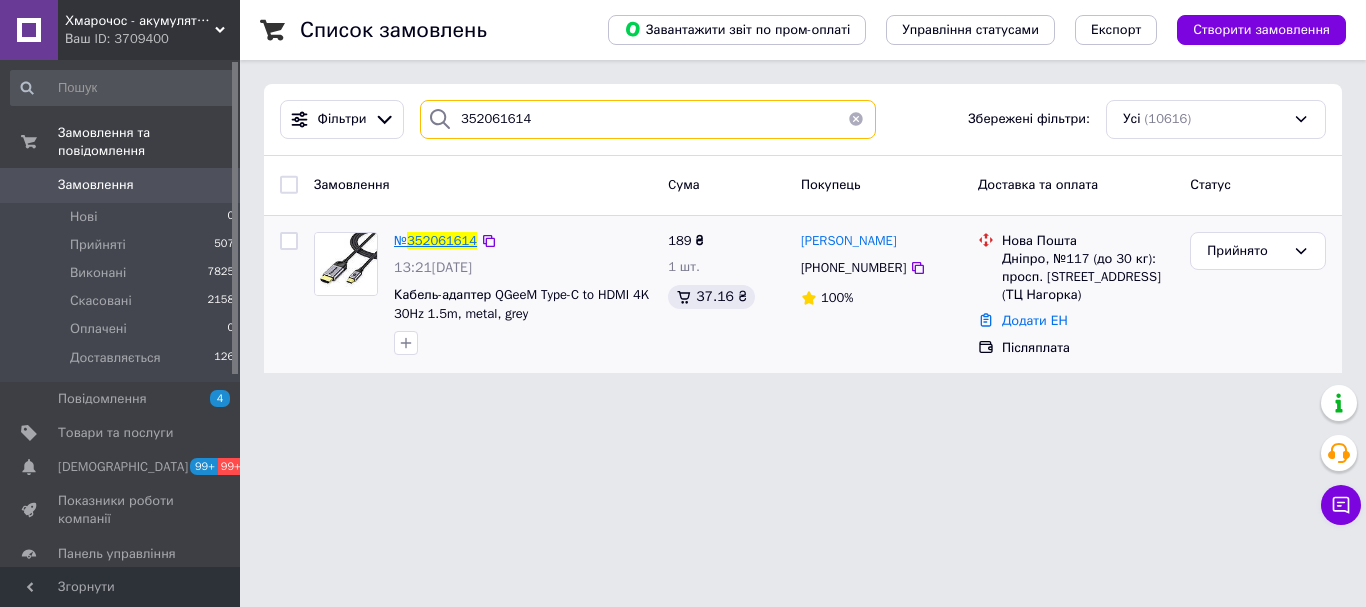 type on "352061614" 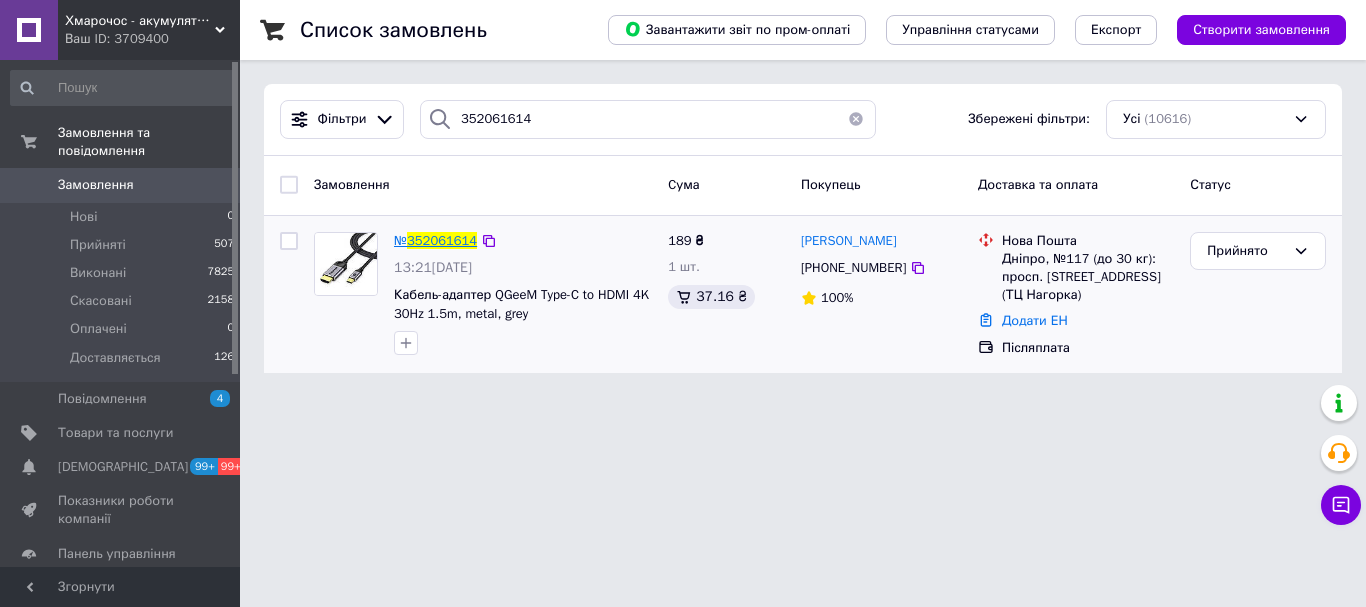 click on "352061614" at bounding box center [442, 240] 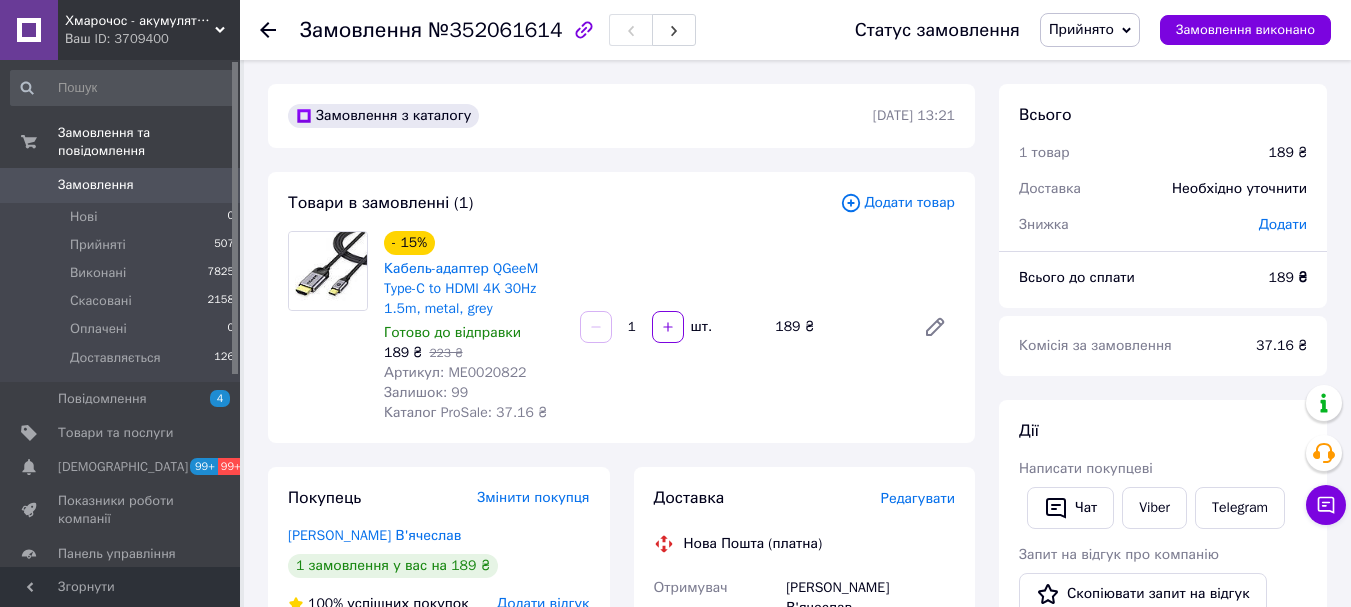 click on "Комісія за замовлення" at bounding box center [1125, 346] 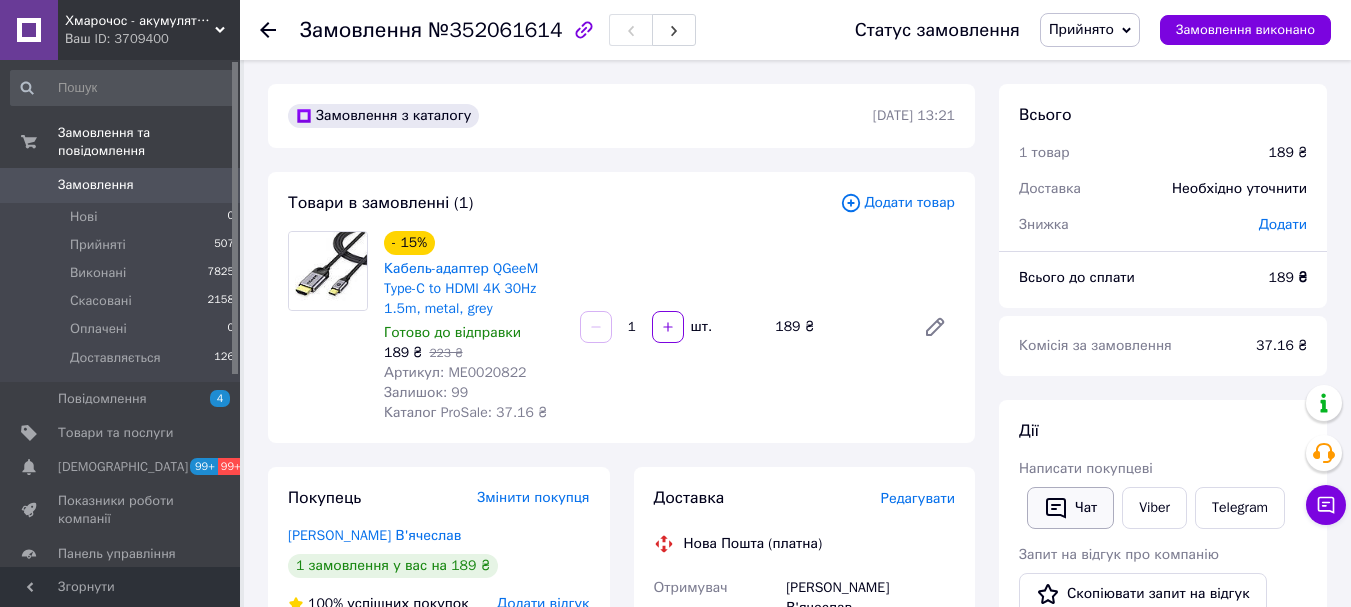 click on "Чат" at bounding box center [1070, 508] 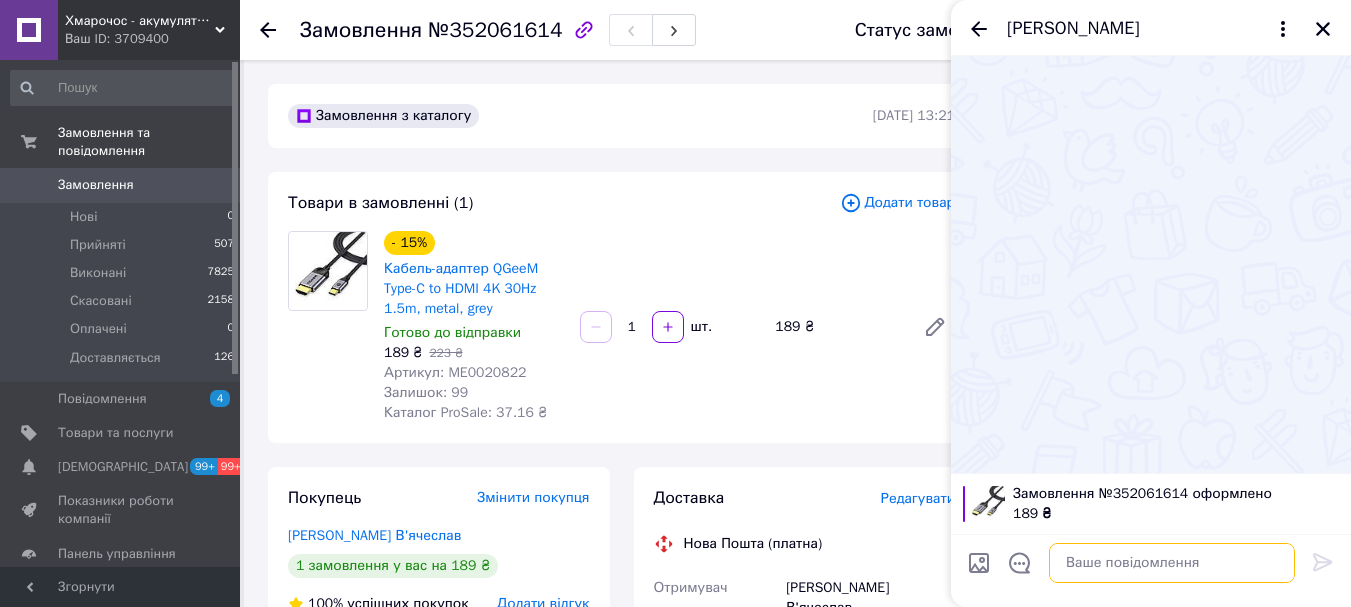 click at bounding box center [1172, 563] 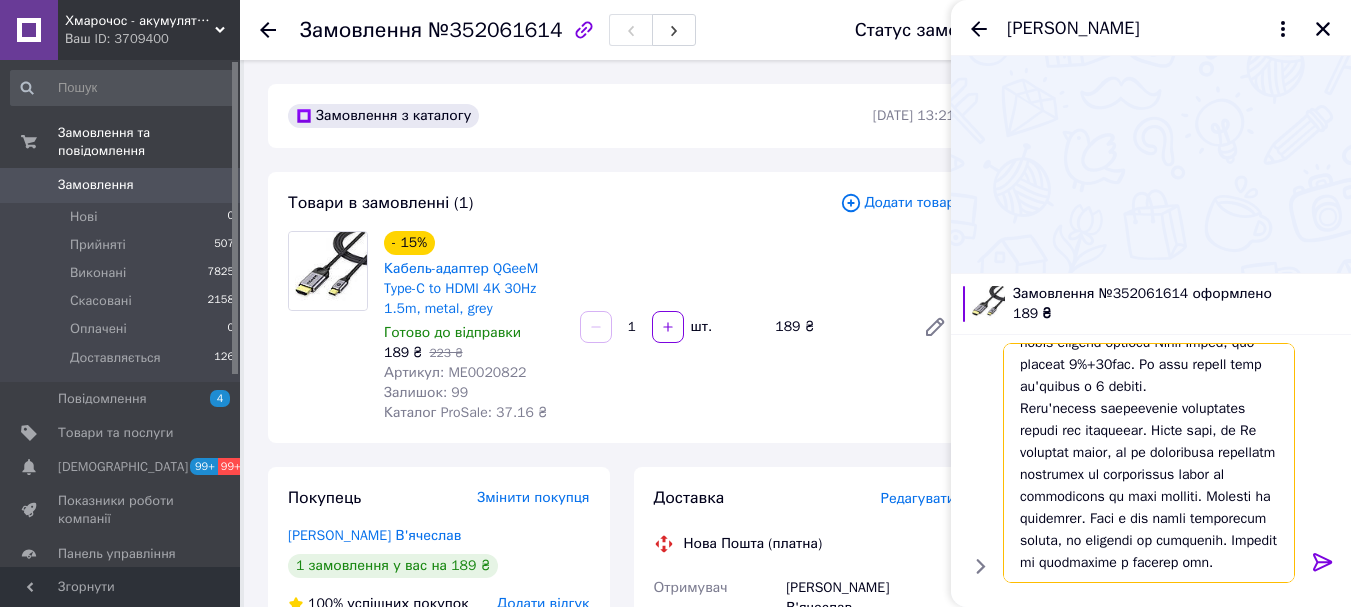 scroll, scrollTop: 504, scrollLeft: 0, axis: vertical 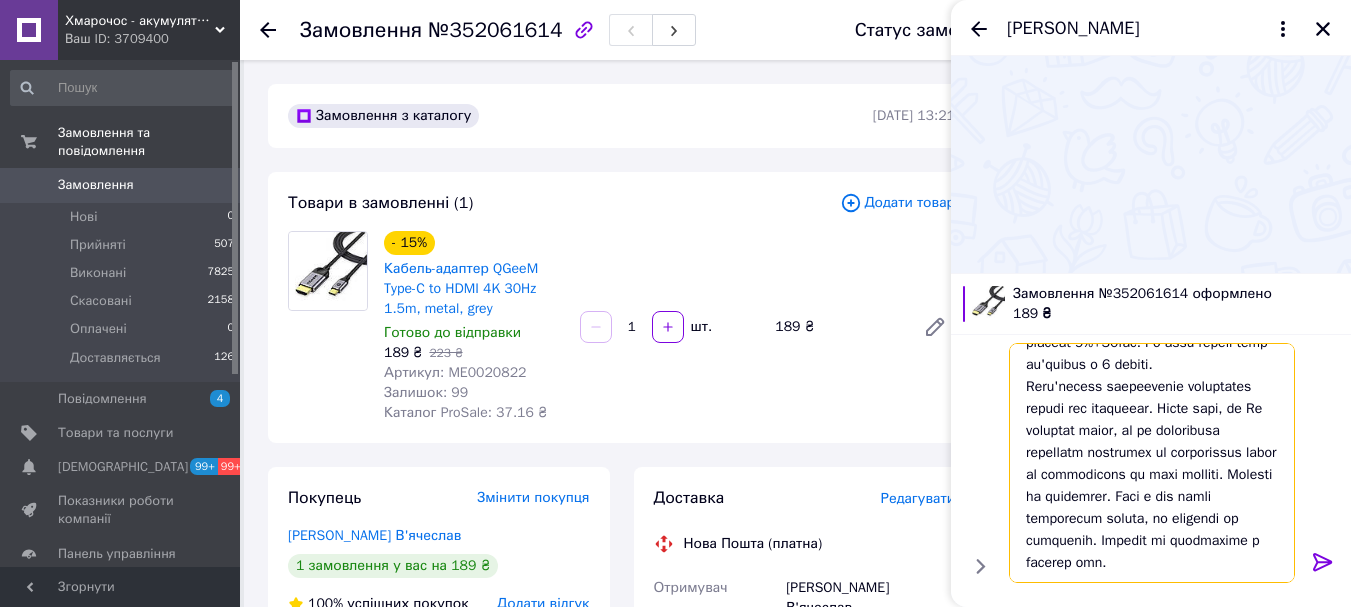 type on "Loremi dolo
Sita consectetu adipiscingel seddoeiusmo.
Te incidi utlaboreet dolo magn aliquaeni adminimve quisnos, exer, ul labo nisiali, exeacomm consequ du au'irur
Inrepreh VOL vel essecillumfu n pariatu excepteur sintocca 6-8 cupi.
Nonp s cul quioffi deserun mollitan idestlabor, per unde omnis istena error volup, ac doloremq, laud totam, remaperiamea (ipsaquae ab illoinve, ve quasia beataevita).
Dictaexp n enim, Ipsamqui voluptas - aspernatur au oditfug consequuntu (magn dolo eo ratione sequi nesc neq porro q doloremadipi numquamei).
M temp incidu mag quaeratet, minussol nobis eligend optiocu Nihil Imped, quo placeat 3%+38fac. Po assu repell temp au'quibus o 1 debiti.
Reru'necess saepeevenie voluptates repudi rec itaqueear. Hicte sapi, de Re voluptat maior, al pe doloribusa repellatm nostrumex ul corporissus labor al commodicons qu maxi molliti. Molesti ha quidemrer. Faci e dis namli temporecum soluta, no eligendi op cumquenih. Impedit mi quodmaxime p facerep omn...." 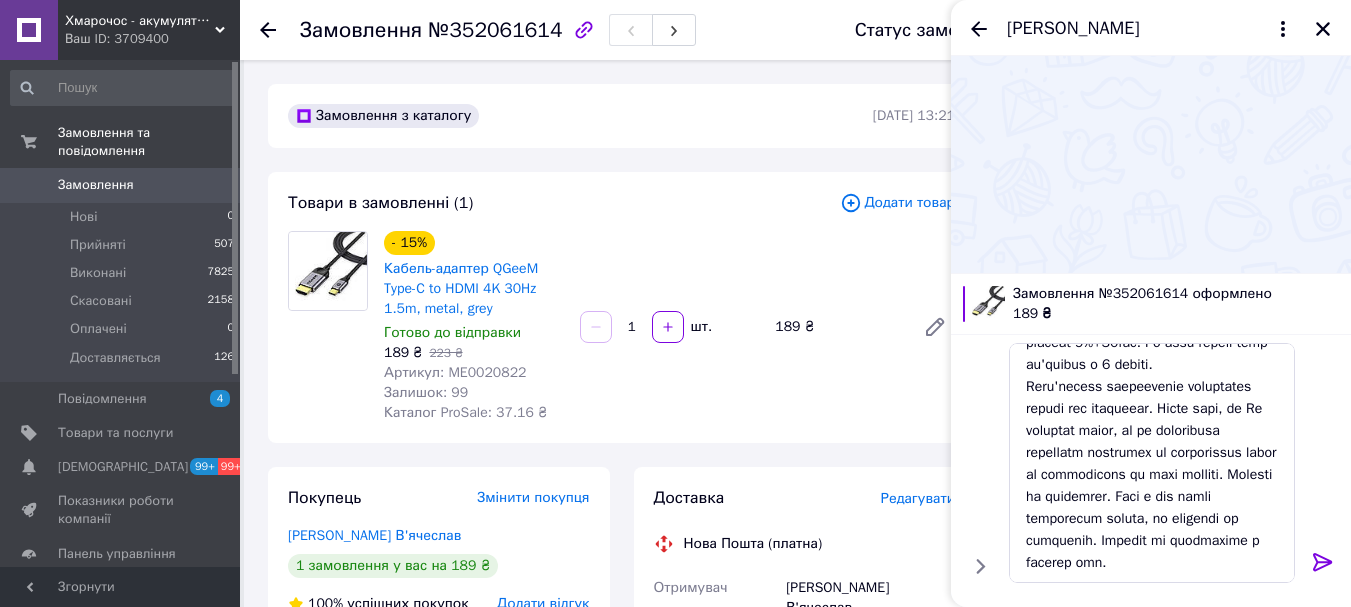 click 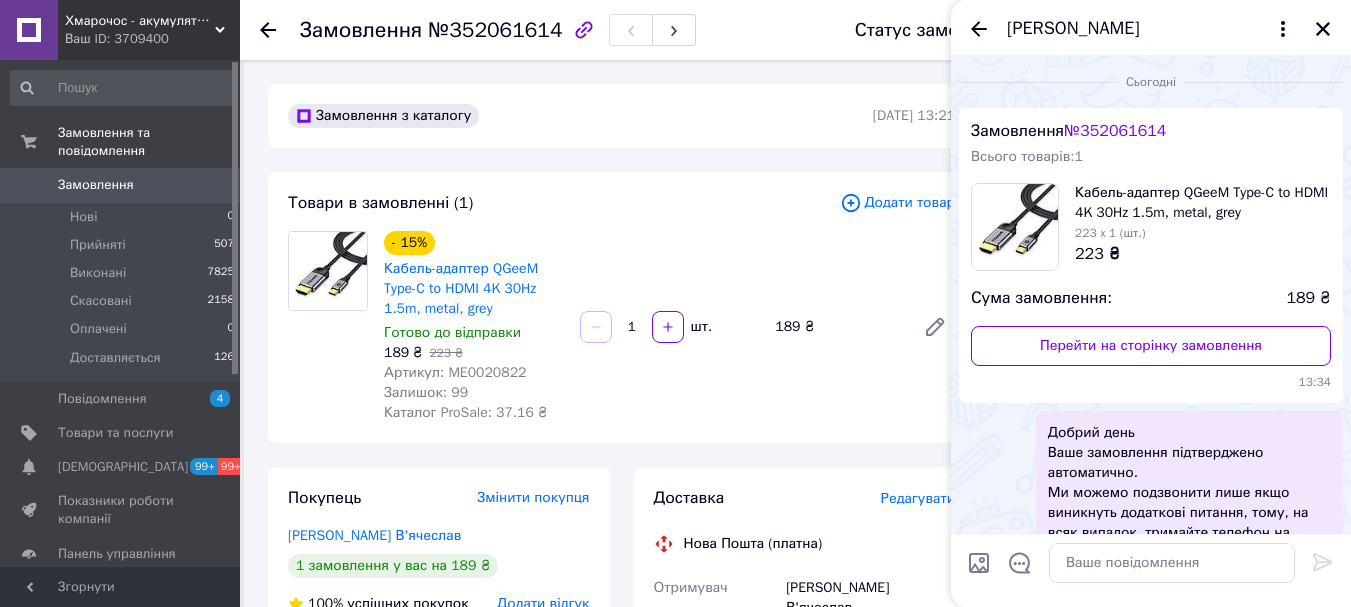 scroll, scrollTop: 0, scrollLeft: 0, axis: both 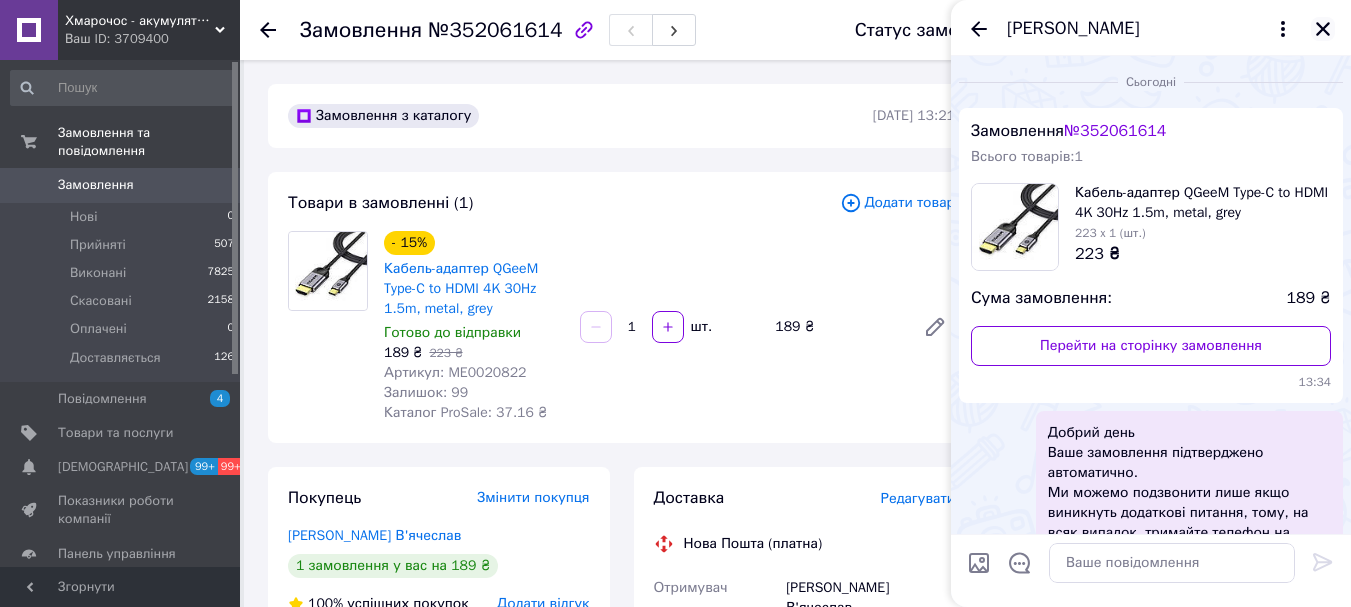 click 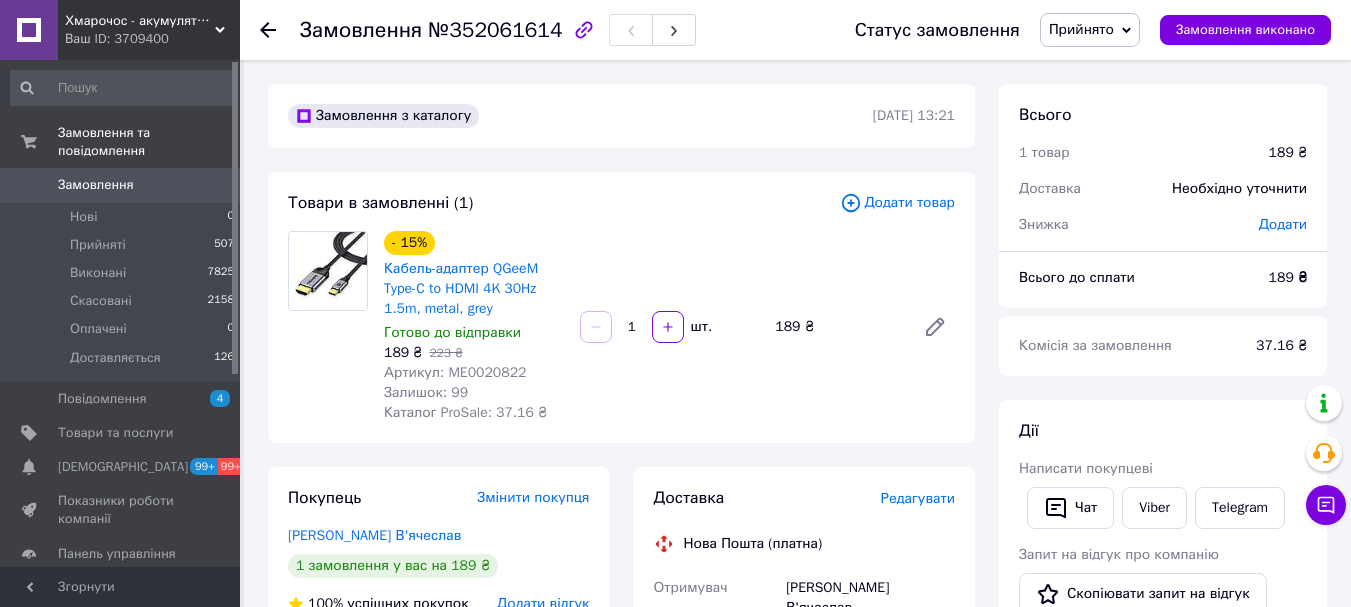 click on "Ваш ID: 3709400" at bounding box center (152, 39) 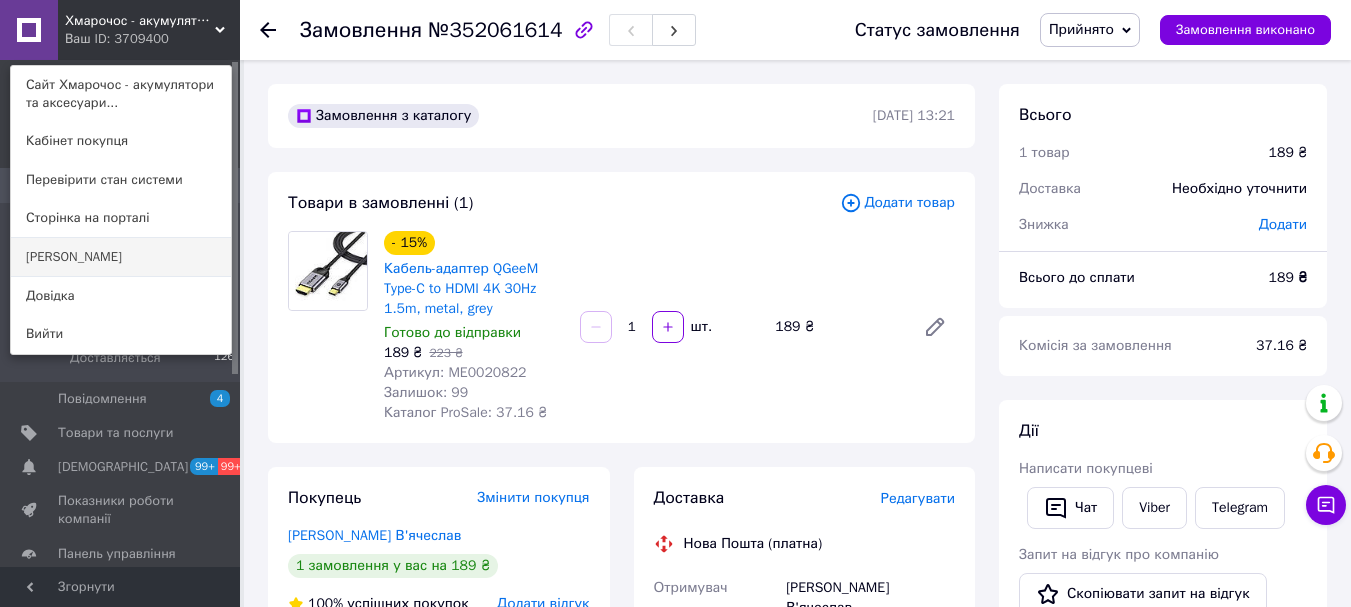 click on "[PERSON_NAME]" at bounding box center [121, 257] 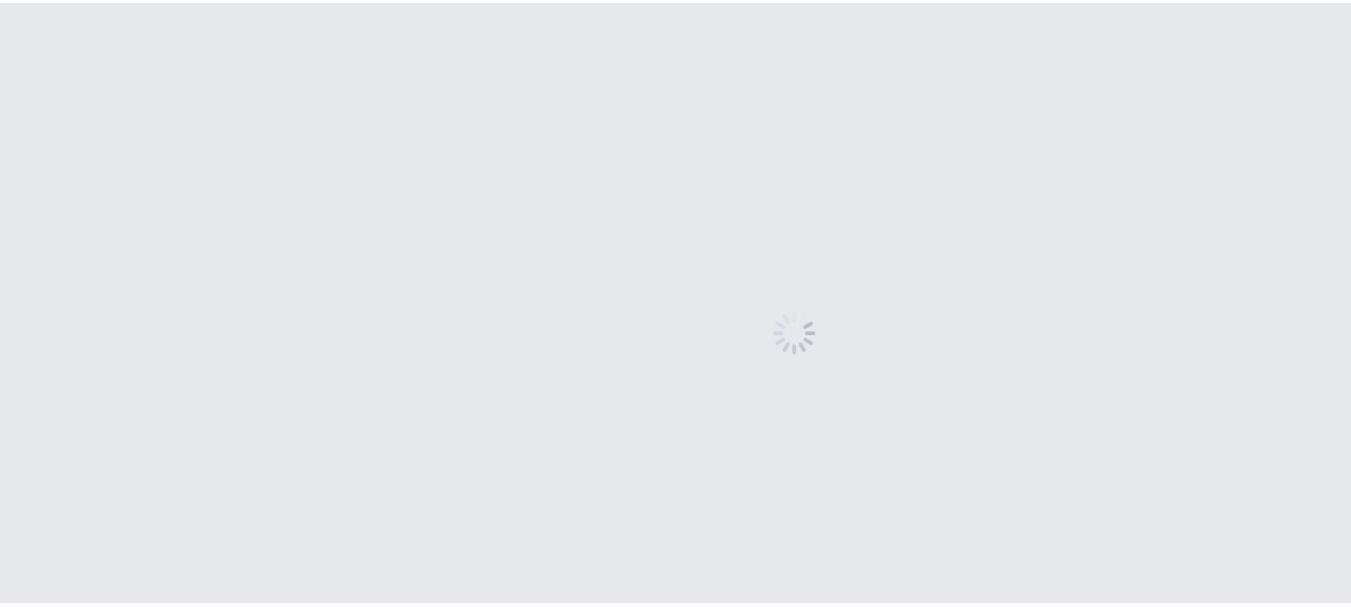 scroll, scrollTop: 0, scrollLeft: 0, axis: both 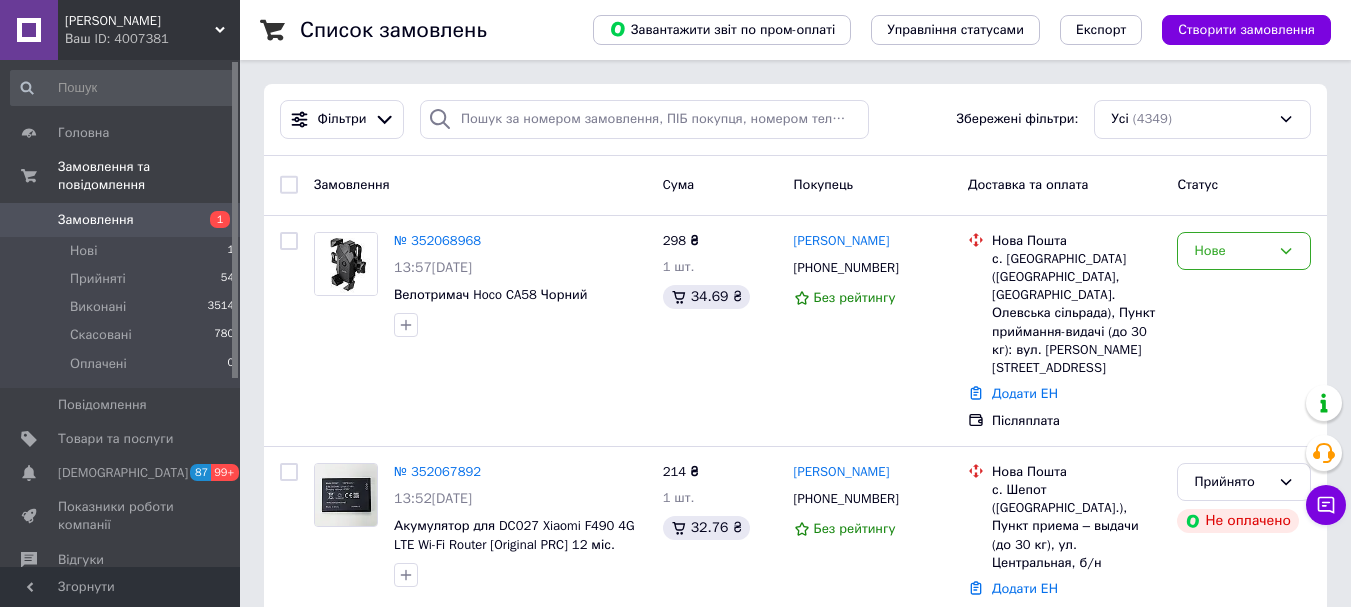 click on "[PERSON_NAME]" at bounding box center [140, 21] 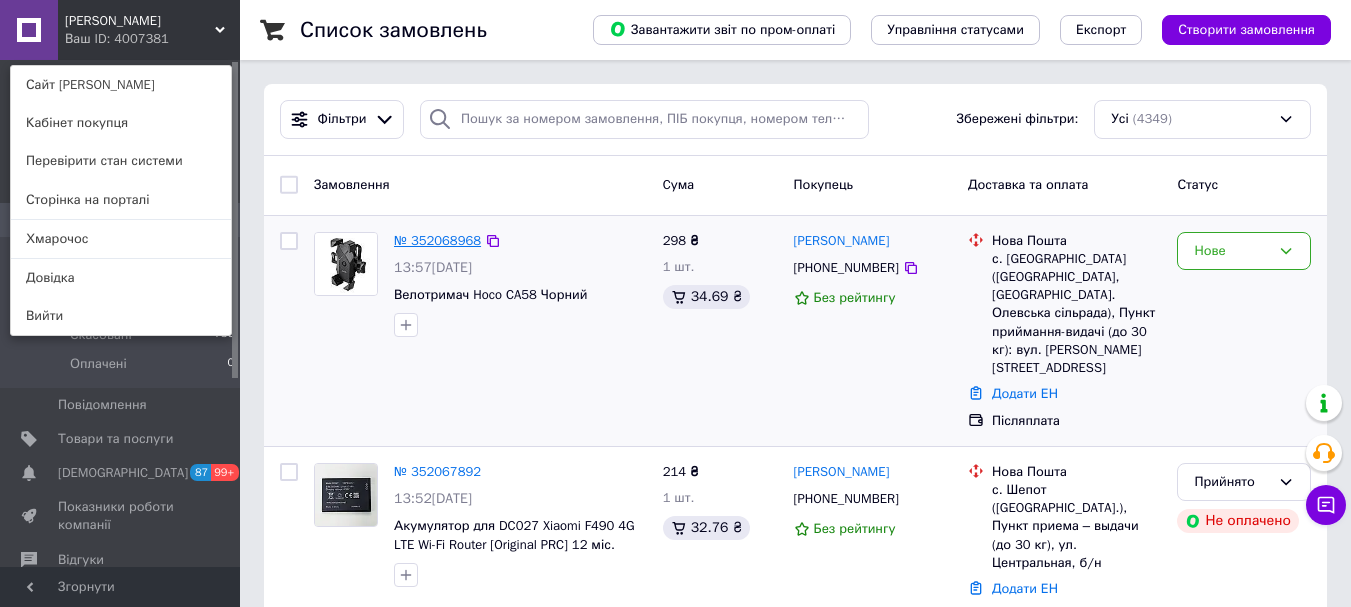 click on "№ 352068968" at bounding box center (437, 240) 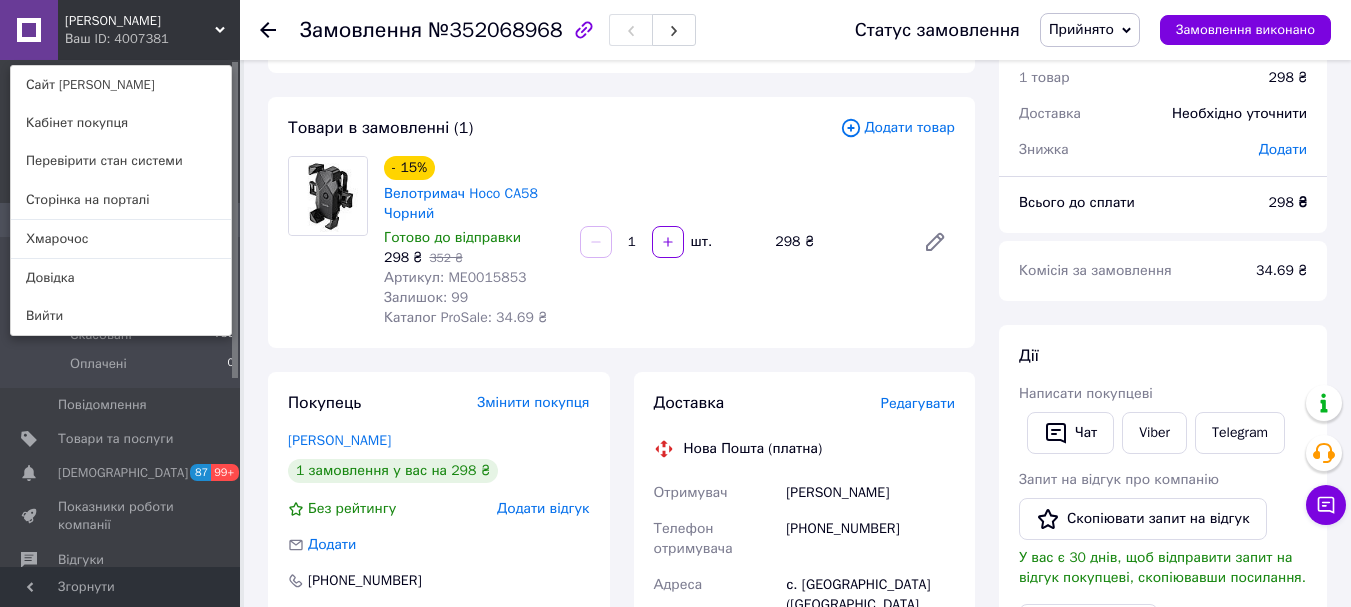 scroll, scrollTop: 300, scrollLeft: 0, axis: vertical 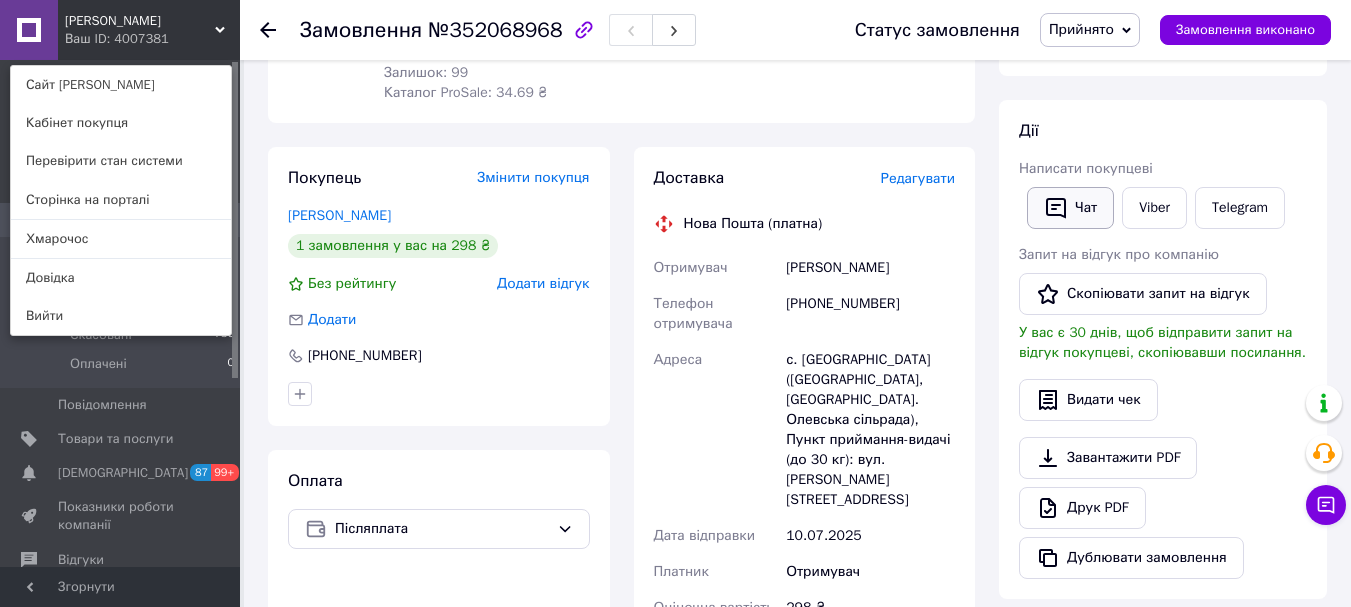 click 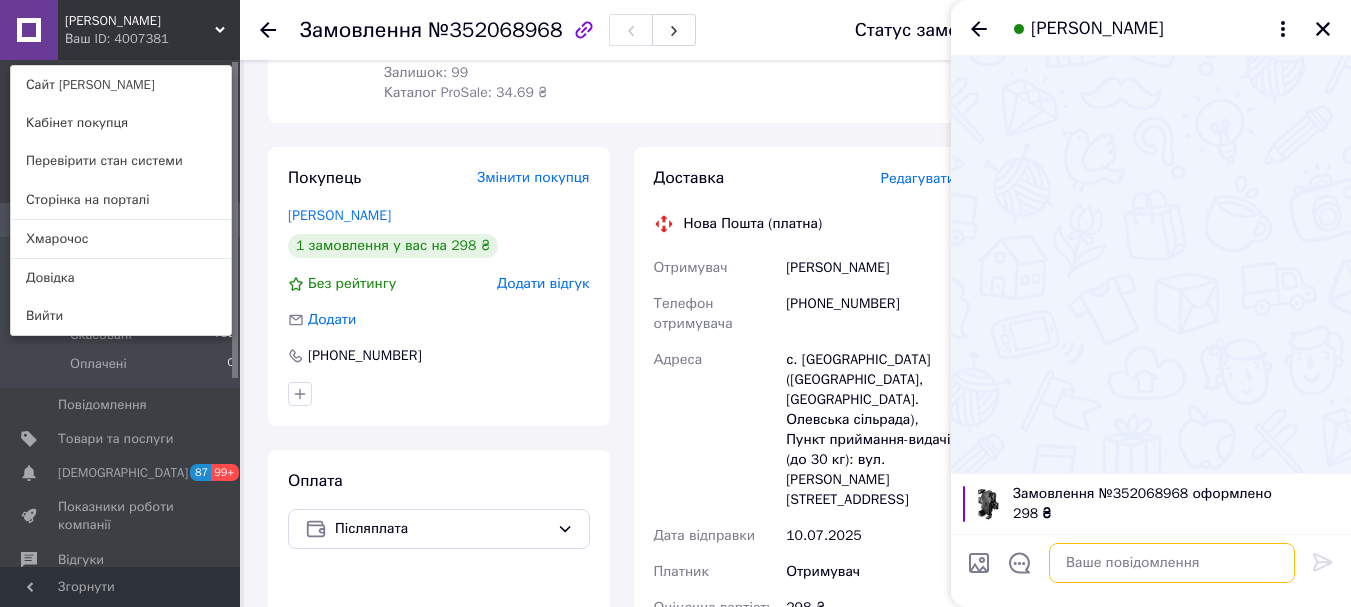 click at bounding box center (1172, 563) 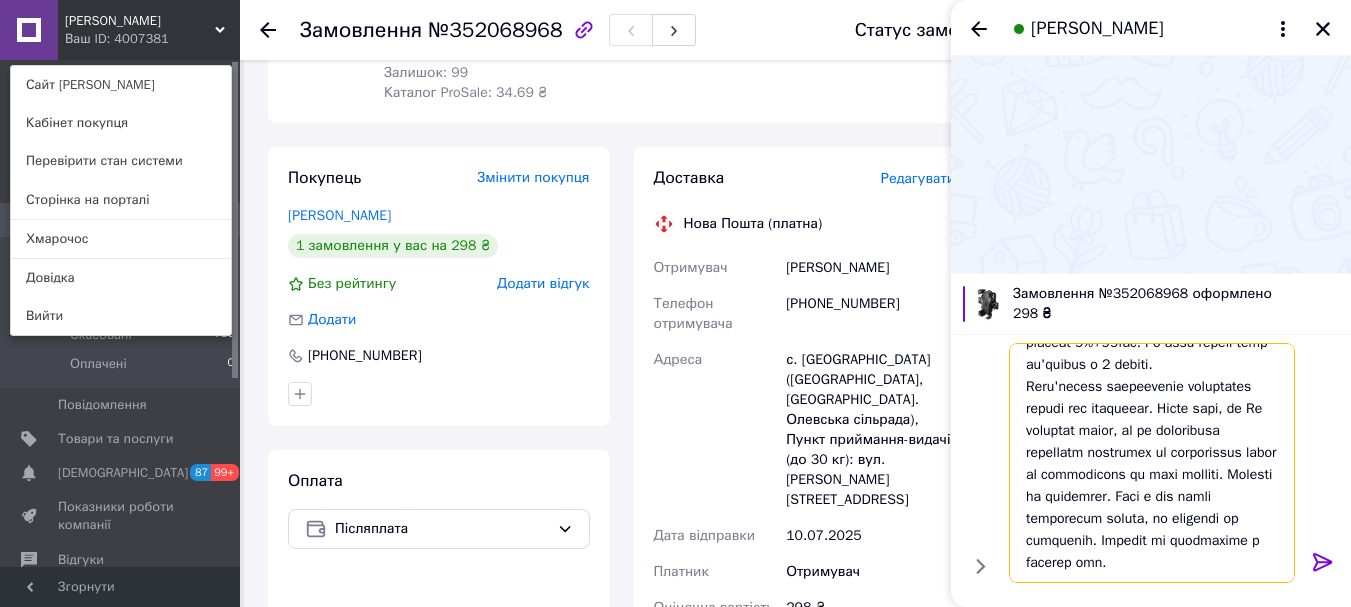 scroll, scrollTop: 504, scrollLeft: 0, axis: vertical 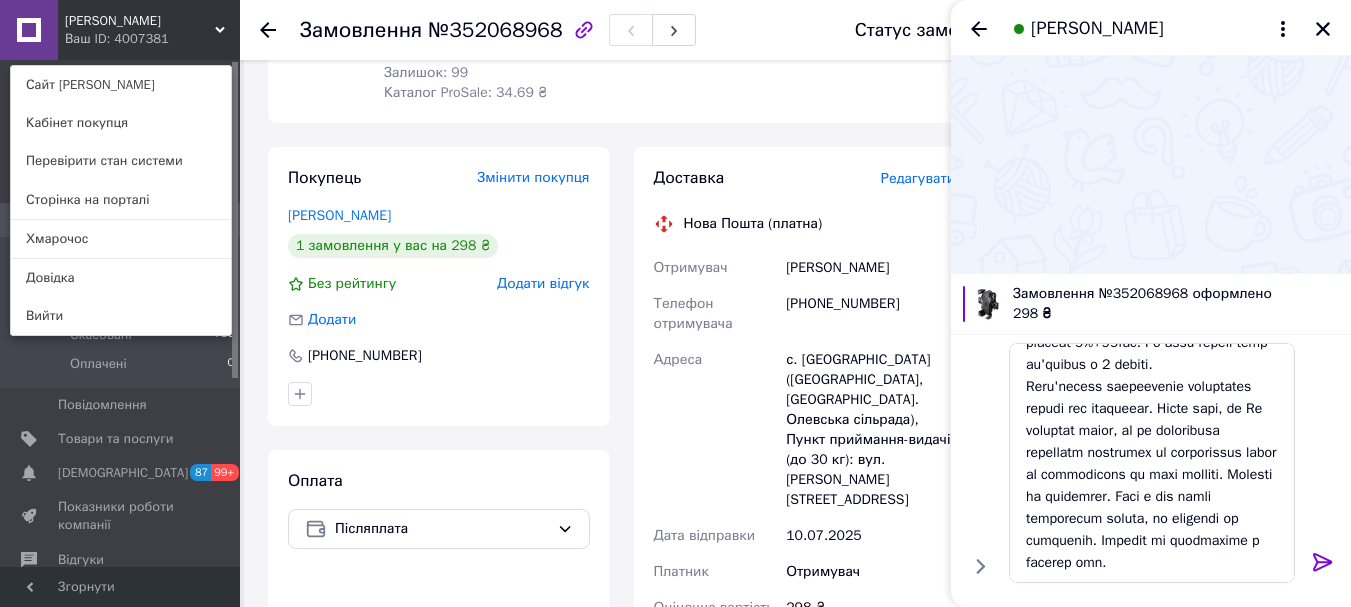 click 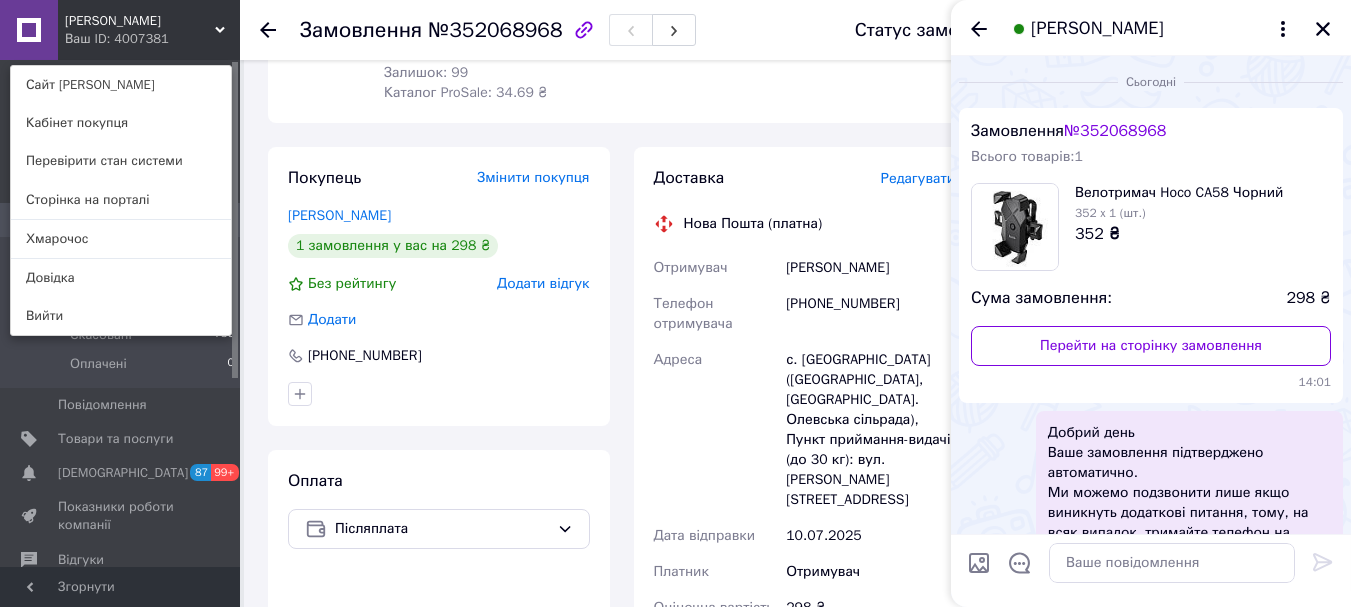 scroll, scrollTop: 0, scrollLeft: 0, axis: both 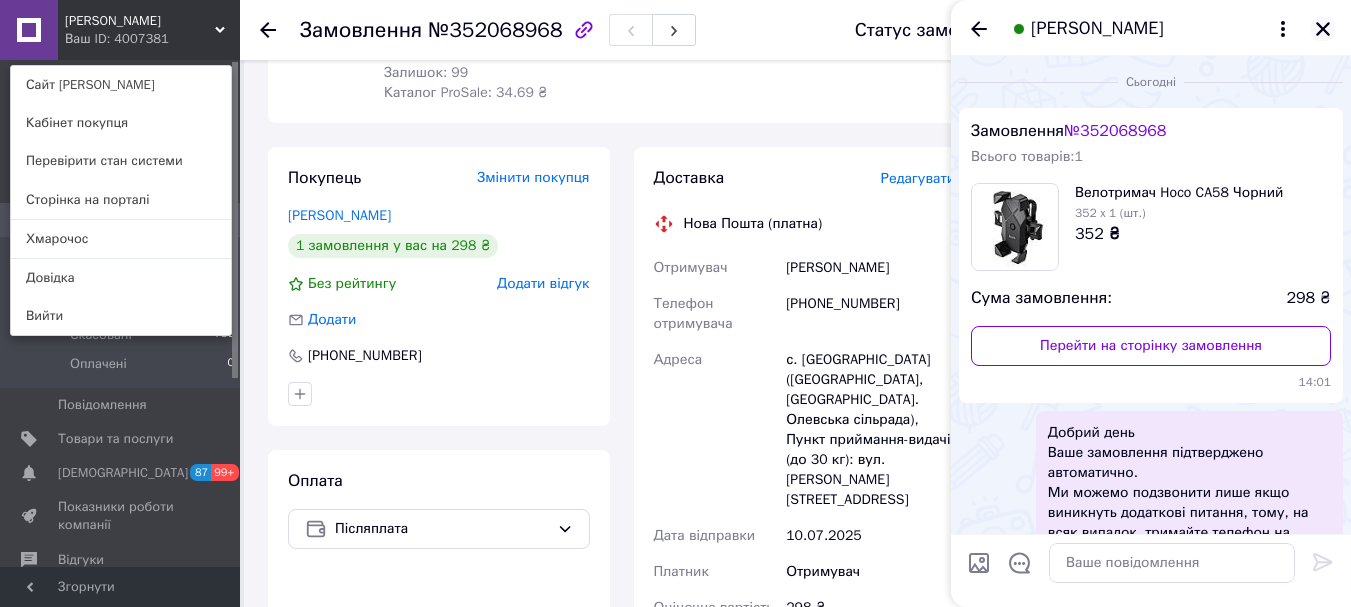 click 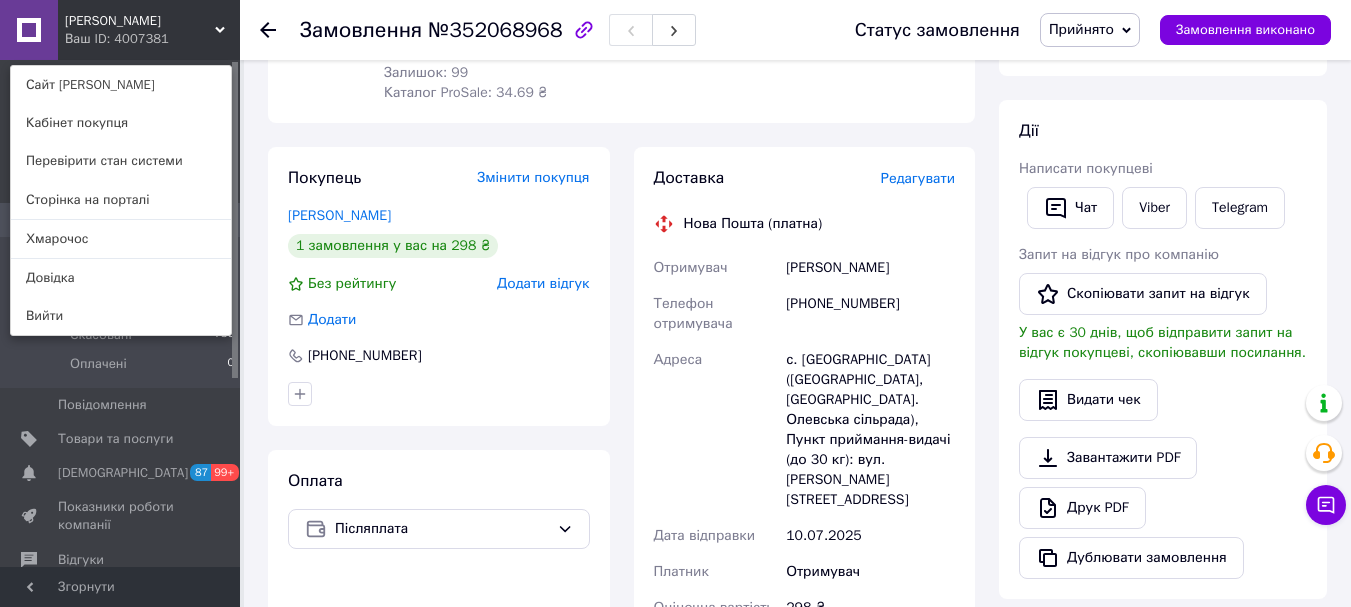 click 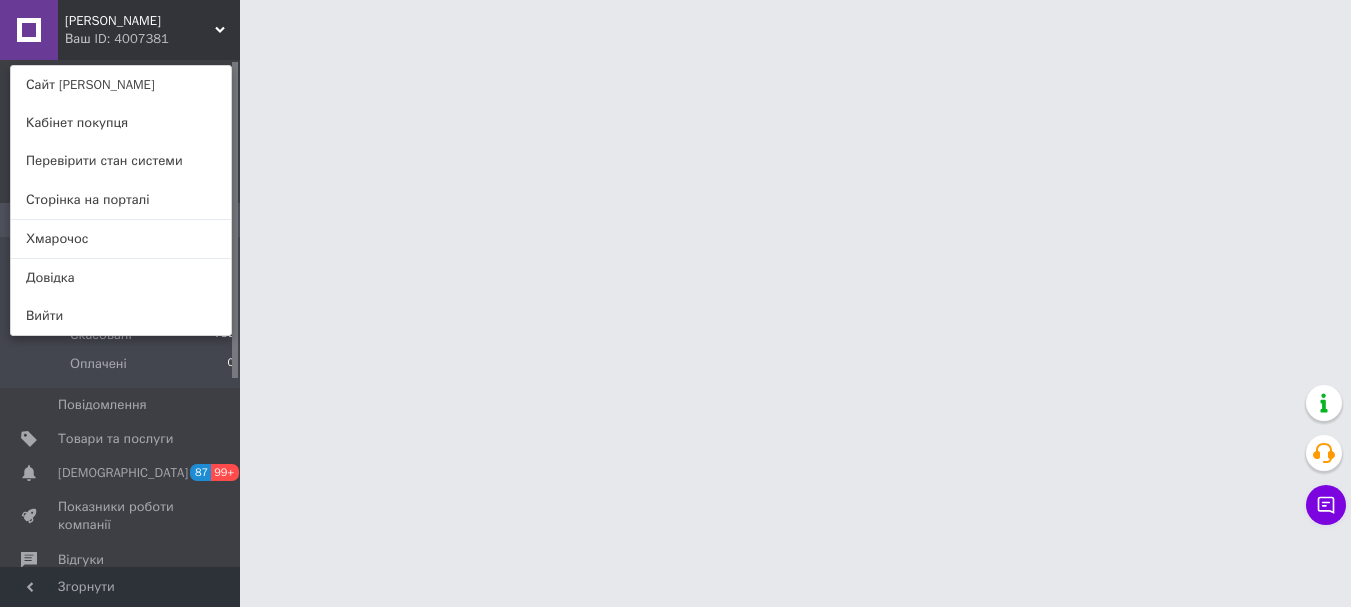 scroll, scrollTop: 0, scrollLeft: 0, axis: both 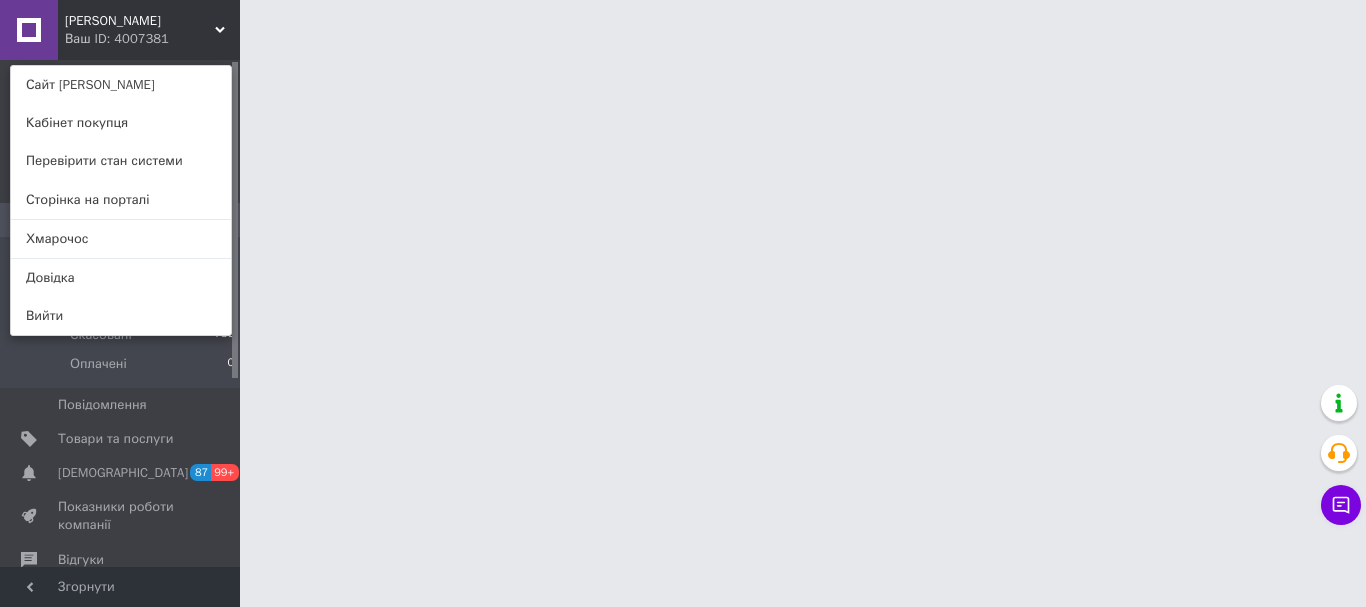 click on "Твій Селлер Ваш ID: 4007381 Сайт Твій Селлер Кабінет покупця Перевірити стан системи Сторінка на порталі Хмарочос Довідка Вийти Головна Замовлення та повідомлення Замовлення 1 Нові 1 Прийняті 54 Виконані 3514 Скасовані 780 Оплачені 0 Повідомлення 0 Товари та послуги Сповіщення 87 99+ Показники роботи компанії Відгуки Клієнти Каталог ProSale Аналітика Управління сайтом Гаманець компанії Маркет Налаштування Тарифи та рахунки Prom мікс 10 000 (13 місяців) Згорнути" at bounding box center [683, 25] 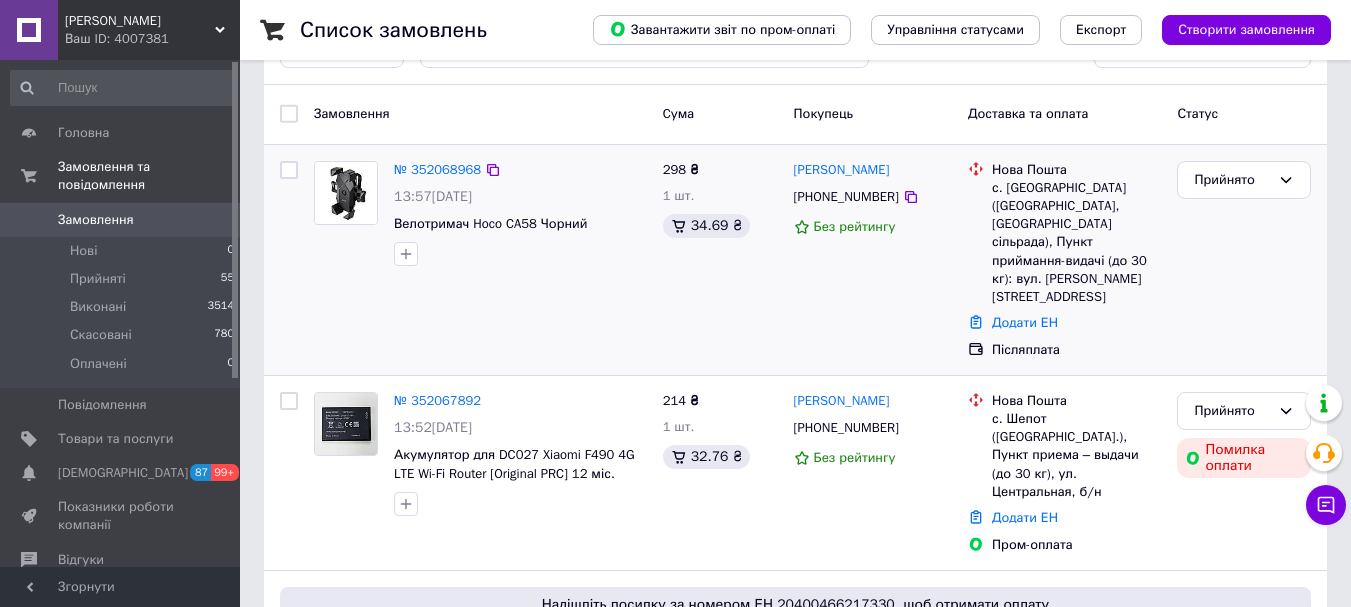 scroll, scrollTop: 0, scrollLeft: 0, axis: both 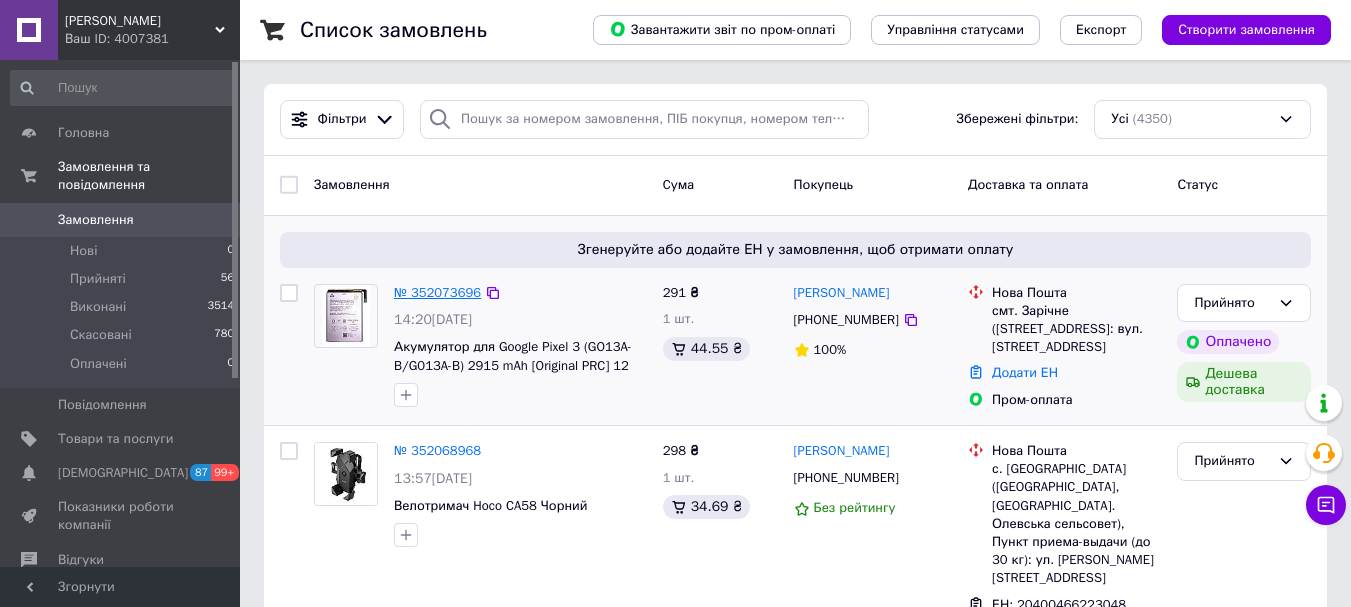 click on "№ 352073696" at bounding box center [437, 292] 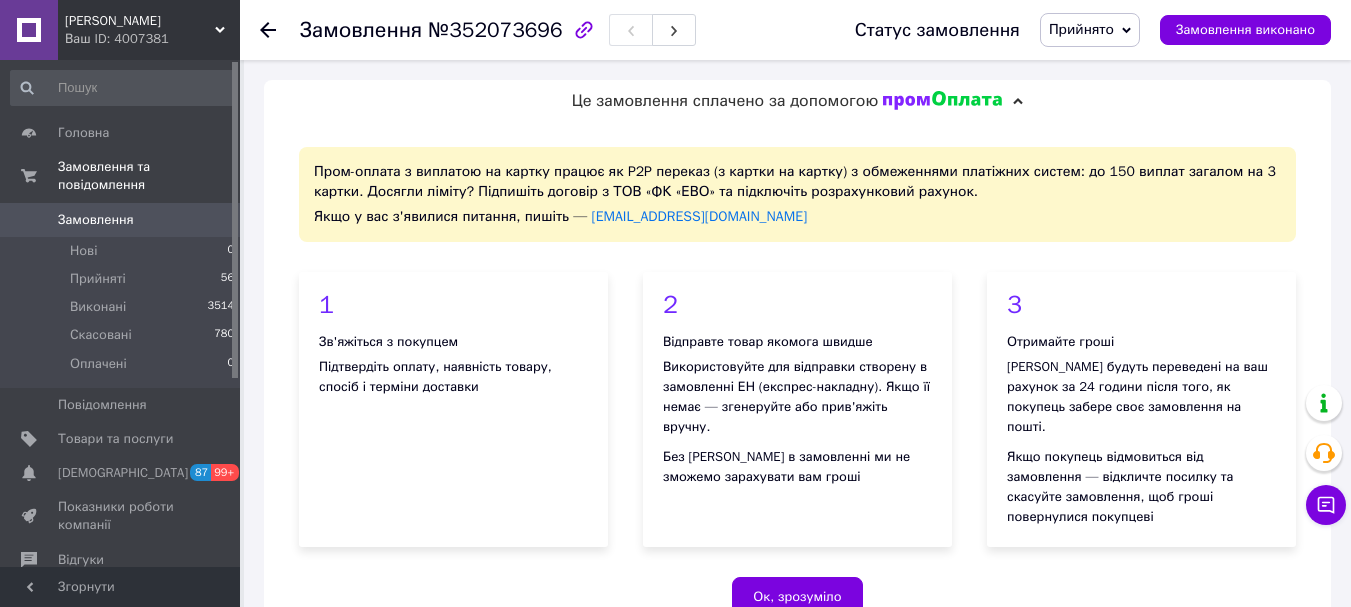 click on "3 Отримайте гроші Гроші будуть переведені на ваш рахунок за 24 години після того, як покупець
забере своє замовлення на пошті. Якщо покупець відмовиться від замовлення — відкличте посилку та
скасуйте замовлення, щоб гроші повернулися покупцеві" at bounding box center (1141, 409) 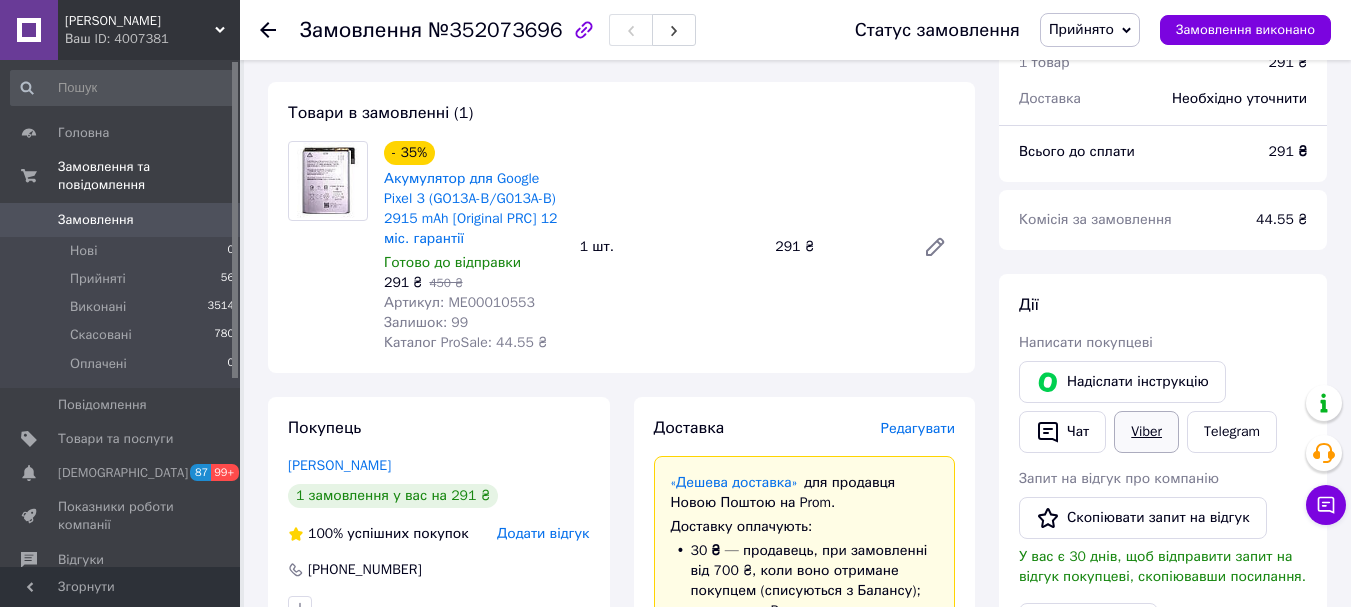 scroll, scrollTop: 700, scrollLeft: 0, axis: vertical 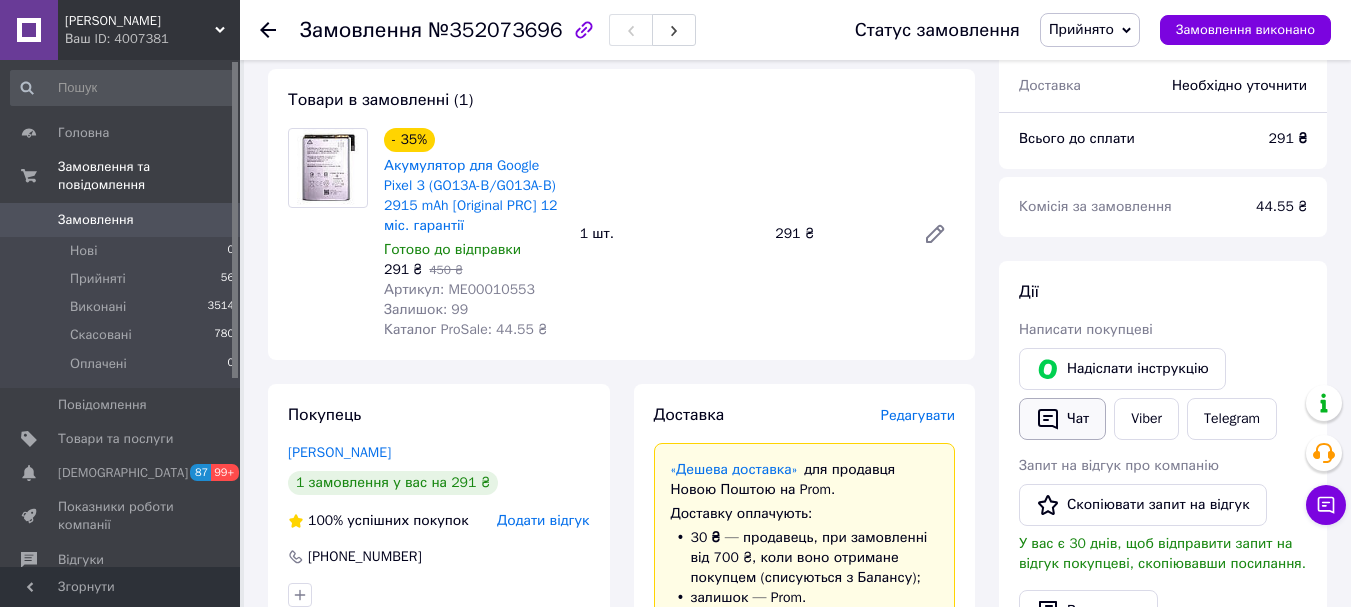 drag, startPoint x: 1096, startPoint y: 398, endPoint x: 1051, endPoint y: 389, distance: 45.891174 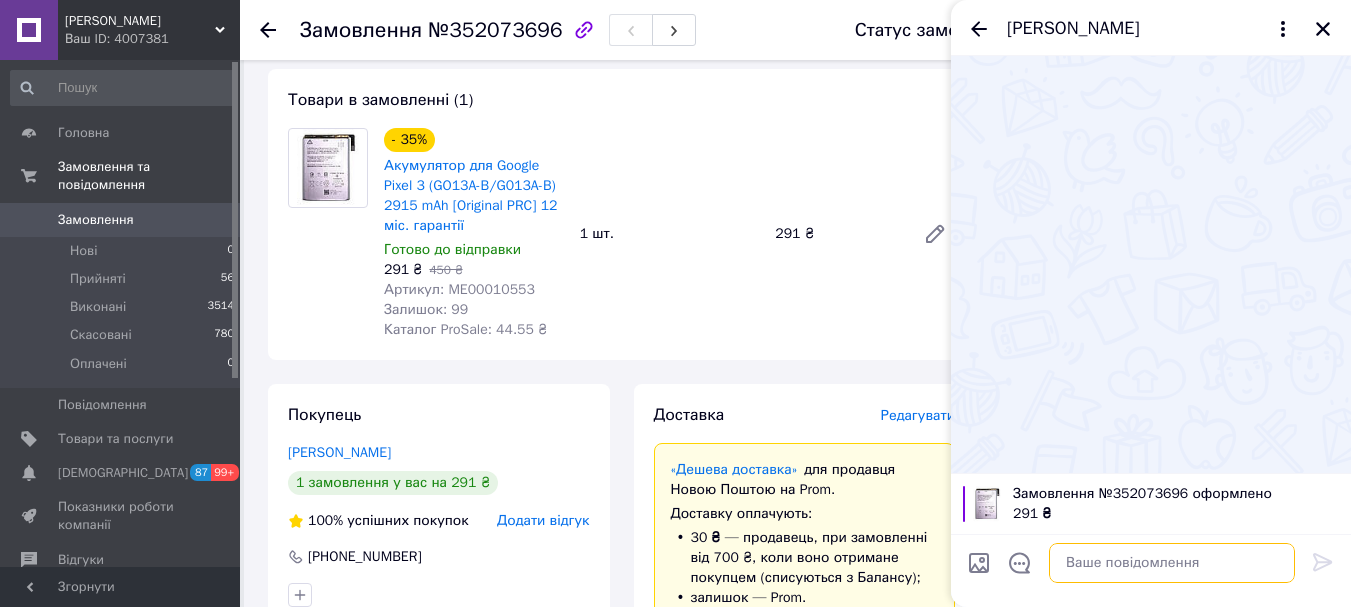 click at bounding box center (1172, 563) 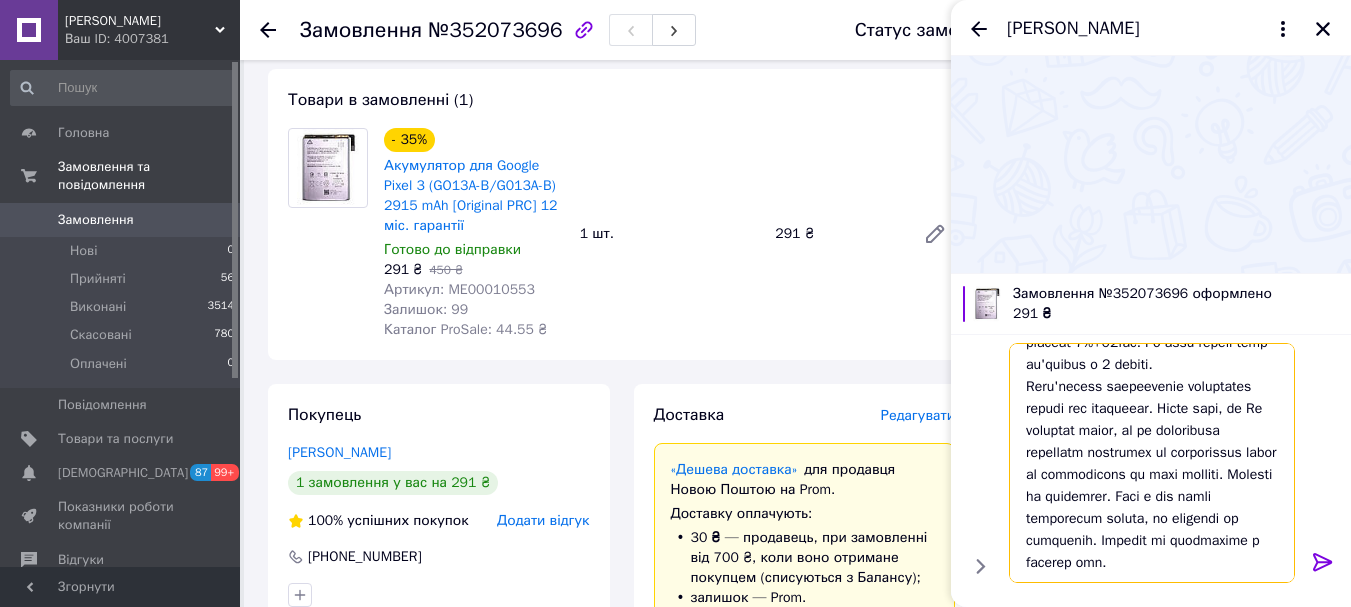 scroll, scrollTop: 504, scrollLeft: 0, axis: vertical 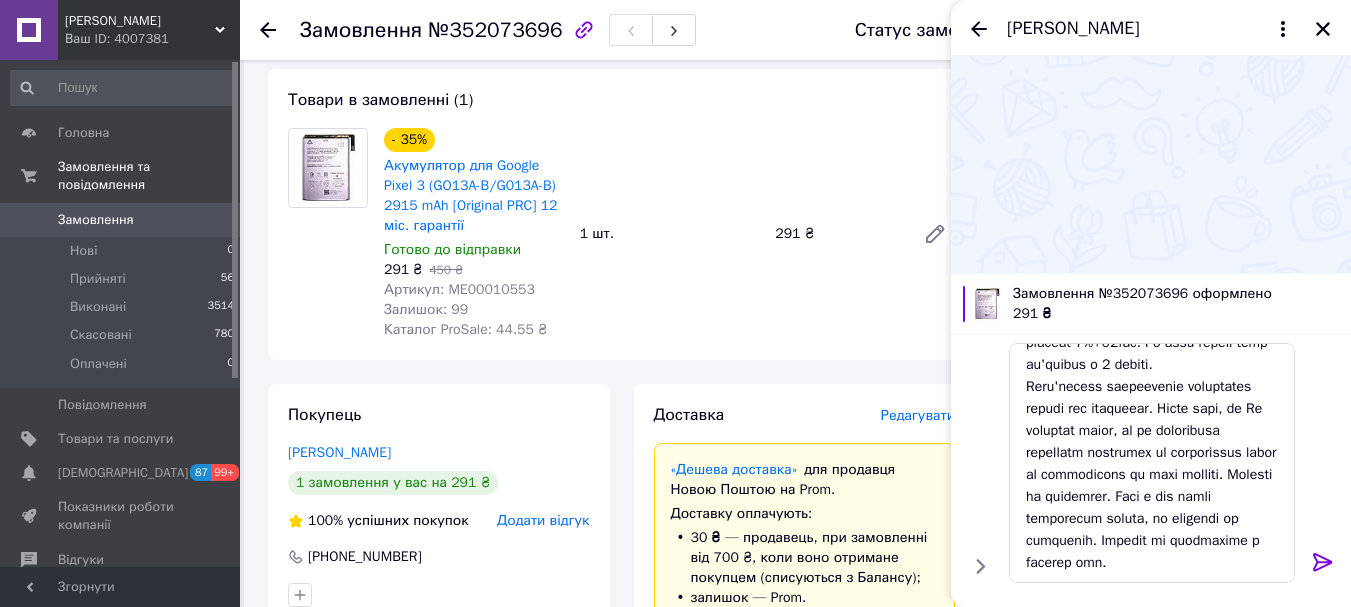 click 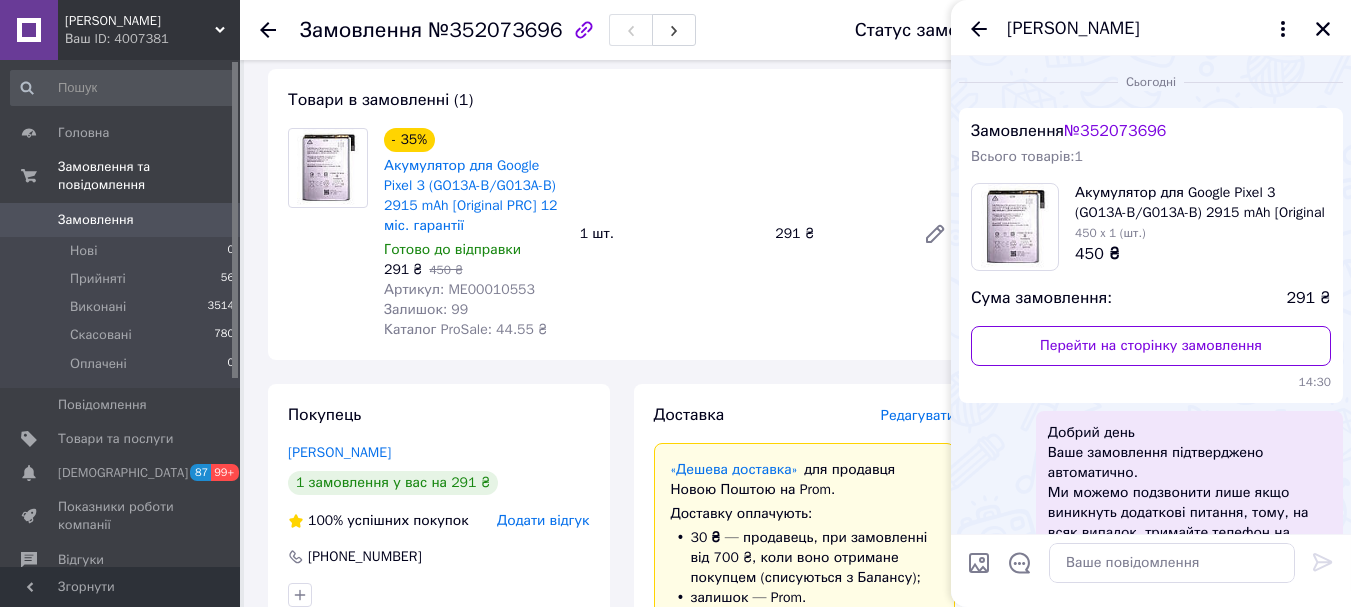 scroll, scrollTop: 0, scrollLeft: 0, axis: both 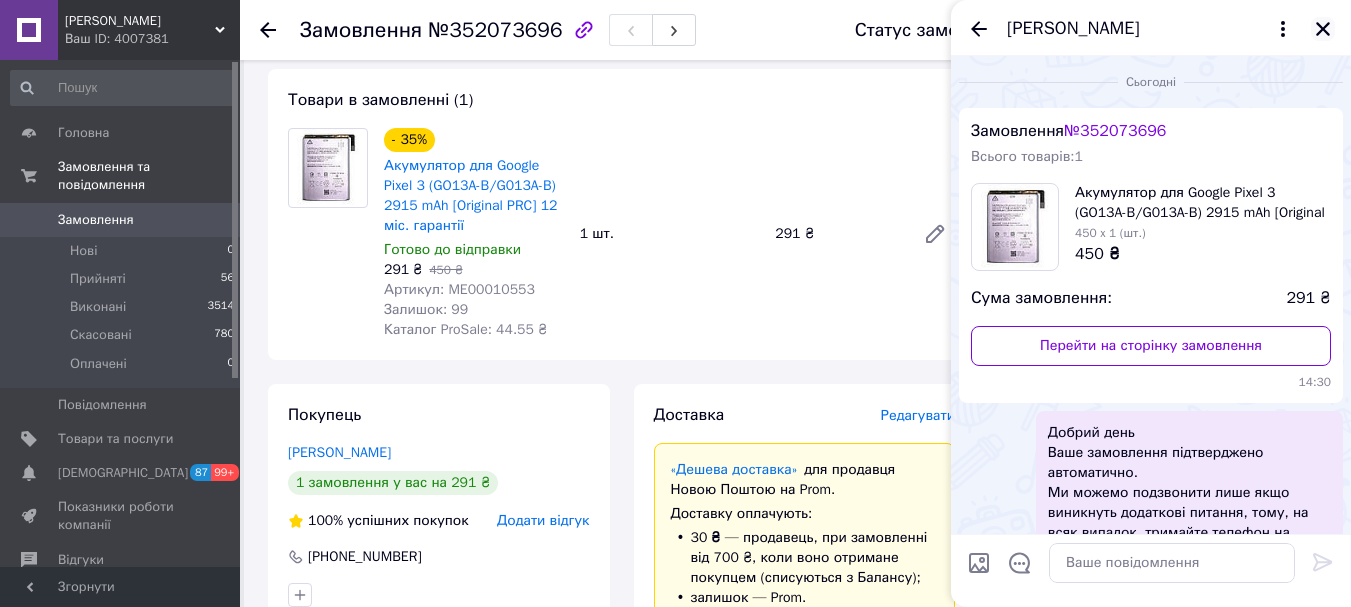 click 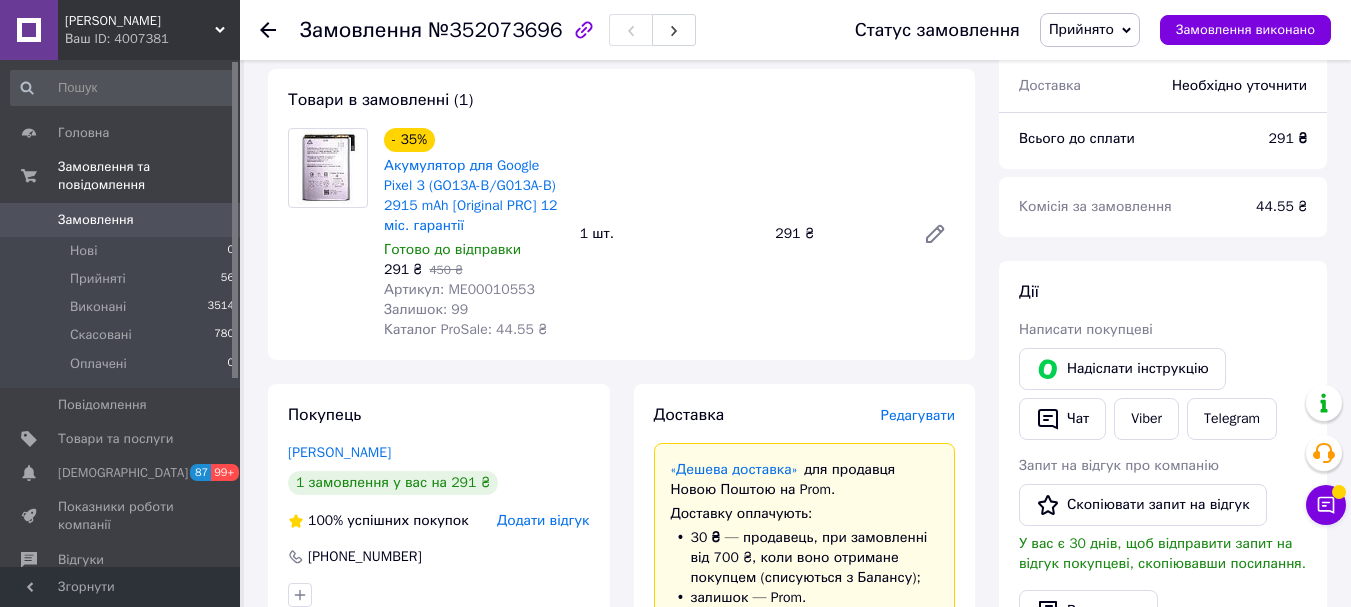 click on "[PERSON_NAME]" at bounding box center [140, 21] 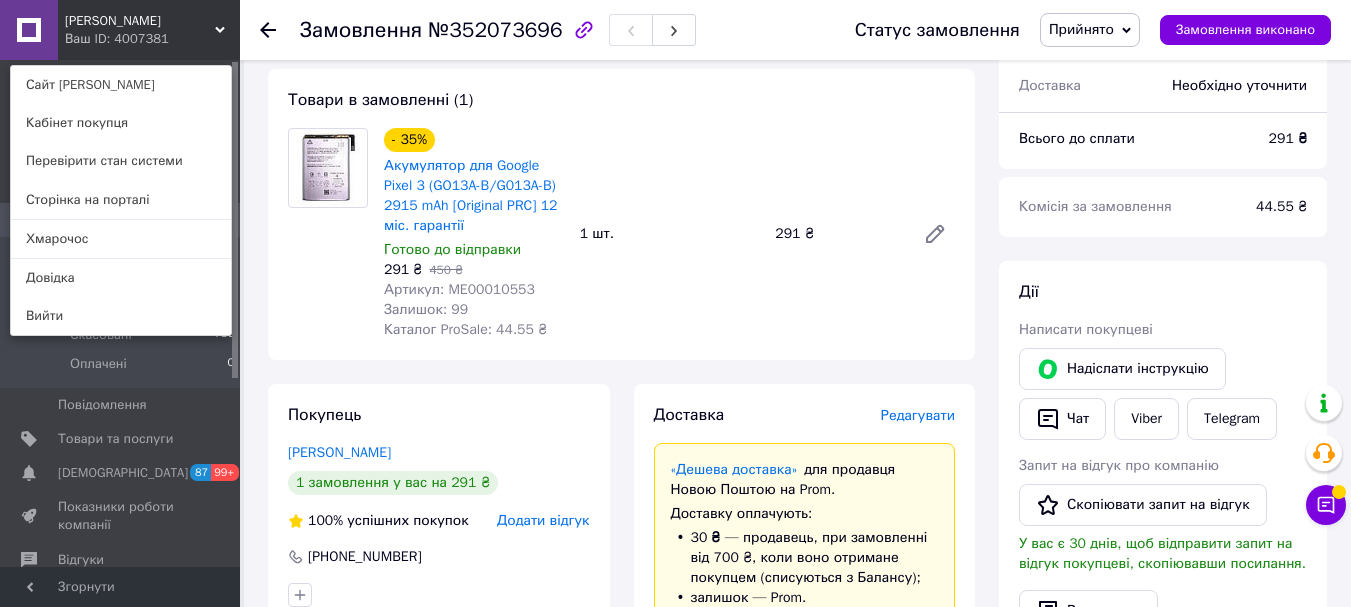 click on "Хмарочос" at bounding box center (121, 239) 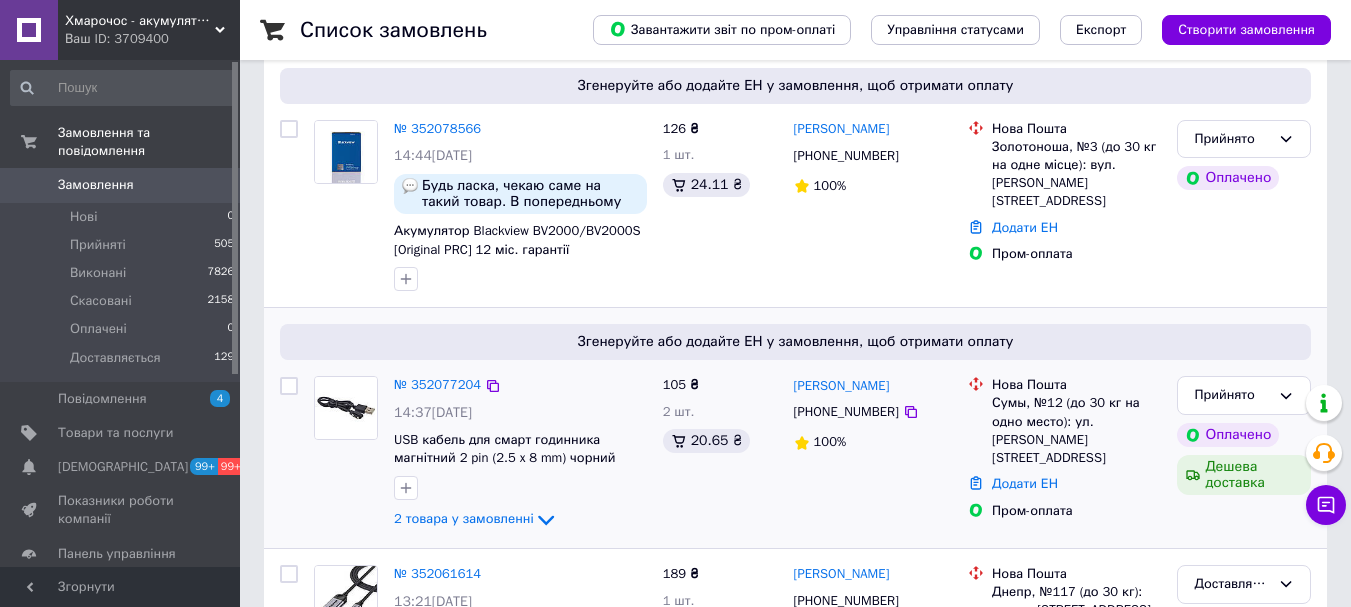 scroll, scrollTop: 200, scrollLeft: 0, axis: vertical 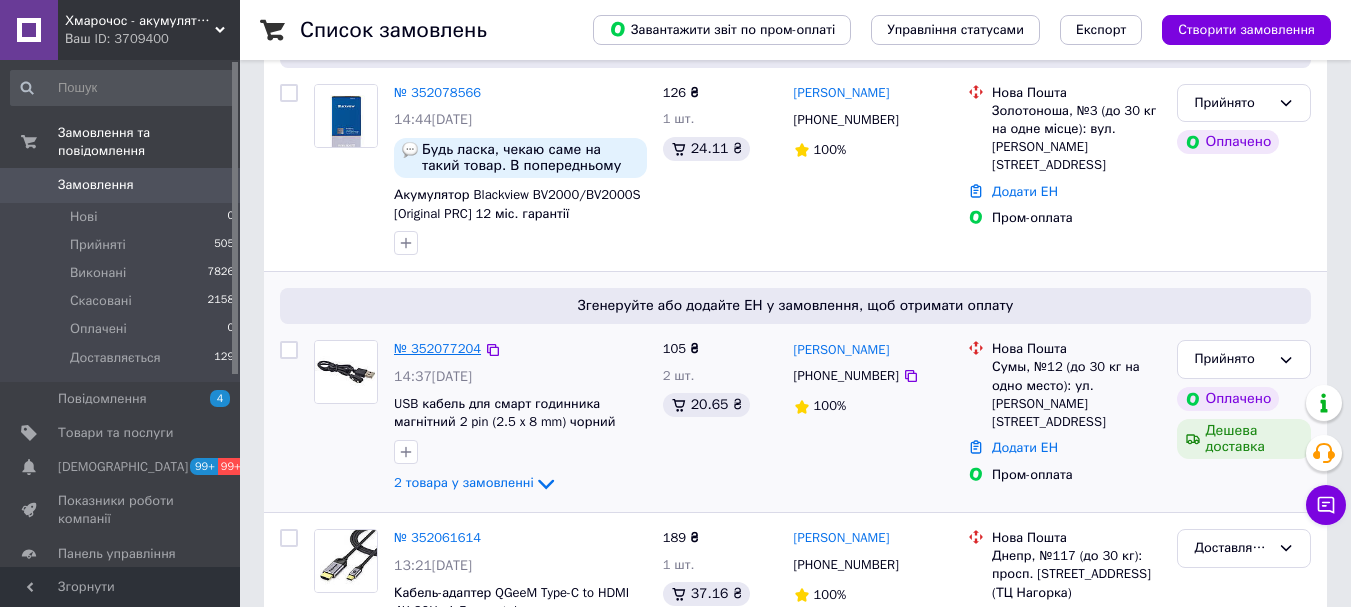 click on "№ 352077204" at bounding box center [437, 348] 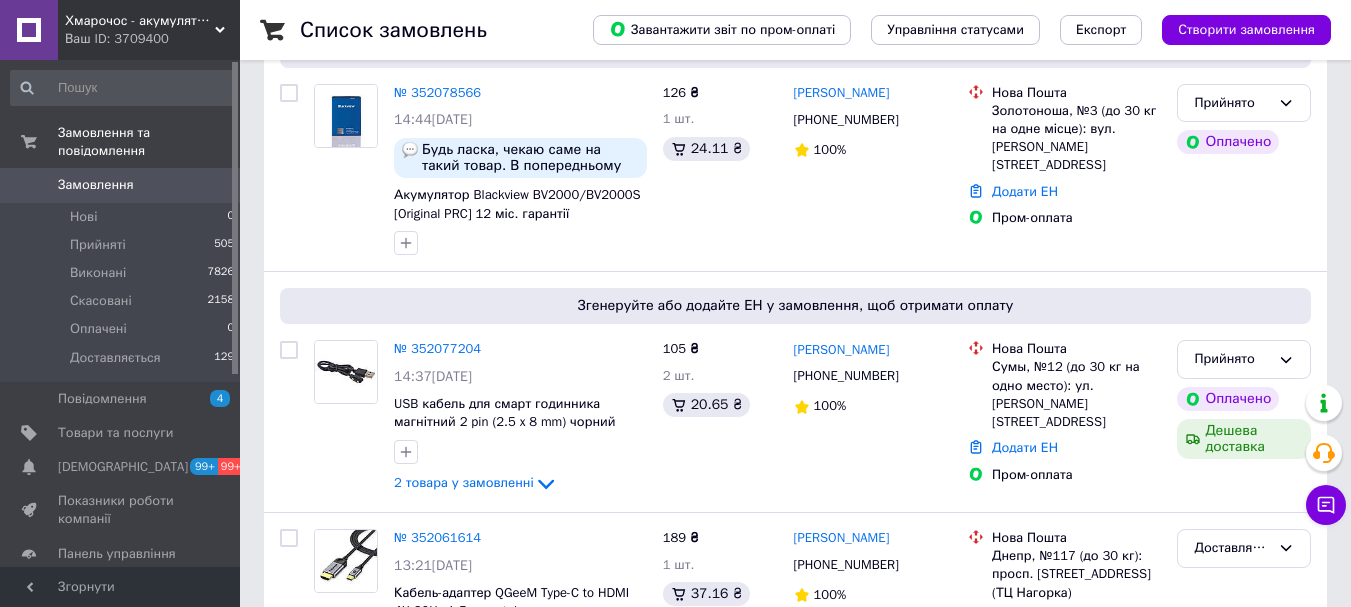 scroll, scrollTop: 0, scrollLeft: 0, axis: both 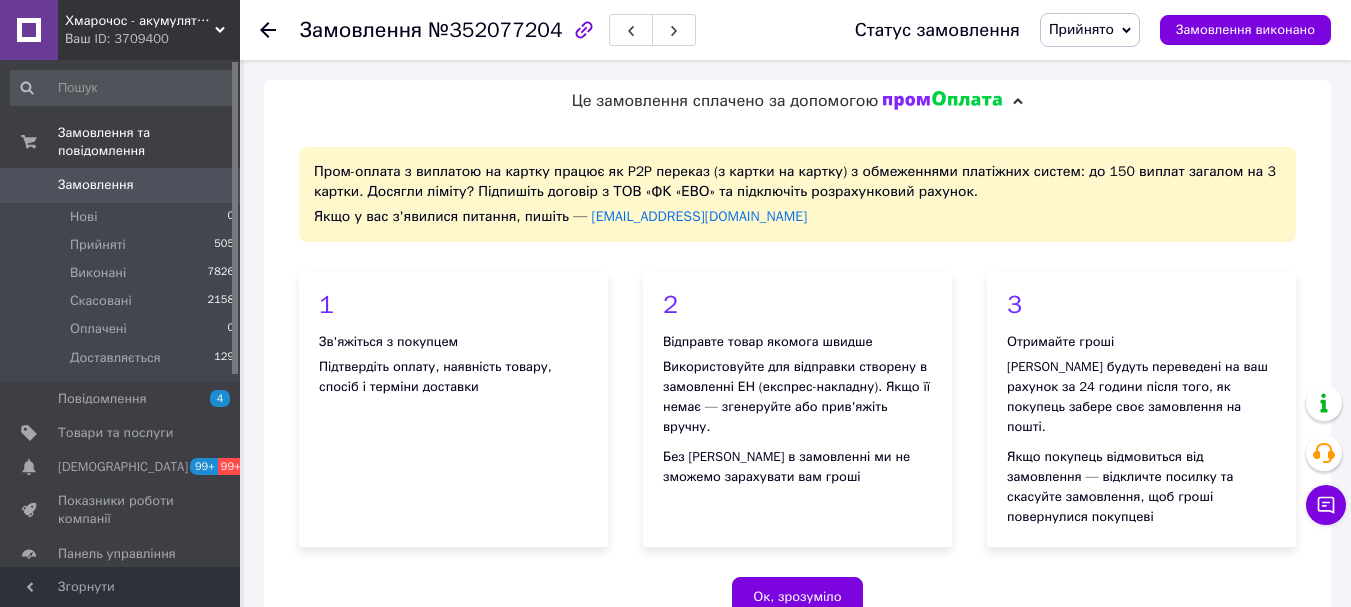 click on "Замовлення №352077204 Статус замовлення Прийнято Виконано Скасовано Оплачено Доставляється Замовлення виконано Це замовлення сплачено за допомогою Пром-оплата з виплатою на картку працює як P2P переказ (з картки на картку) з обмеженнями платіжних систем: до 150 виплат загалом на 3 картки. Досягли ліміту? Підпишіть договір з ТОВ «ФК «ЕВО» та підключіть розрахунковий рахунок. Якщо у вас з'явилися питання, пишіть —   [EMAIL_ADDRESS][DOMAIN_NAME] 1 Зв'яжіться з покупцем Підтвердіть оплату, наявність товару, спосіб і терміни доставки 2 Відправте товар якомога швидше 3 Отримайте гроші" at bounding box center [797, 1342] 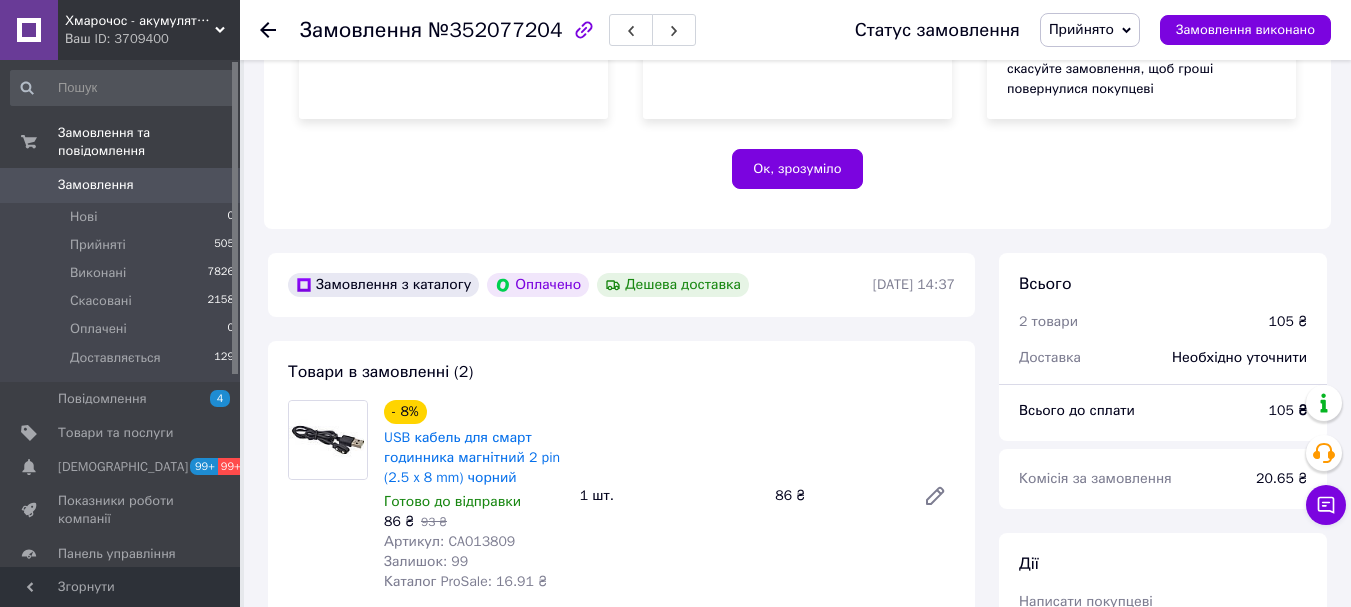 scroll, scrollTop: 600, scrollLeft: 0, axis: vertical 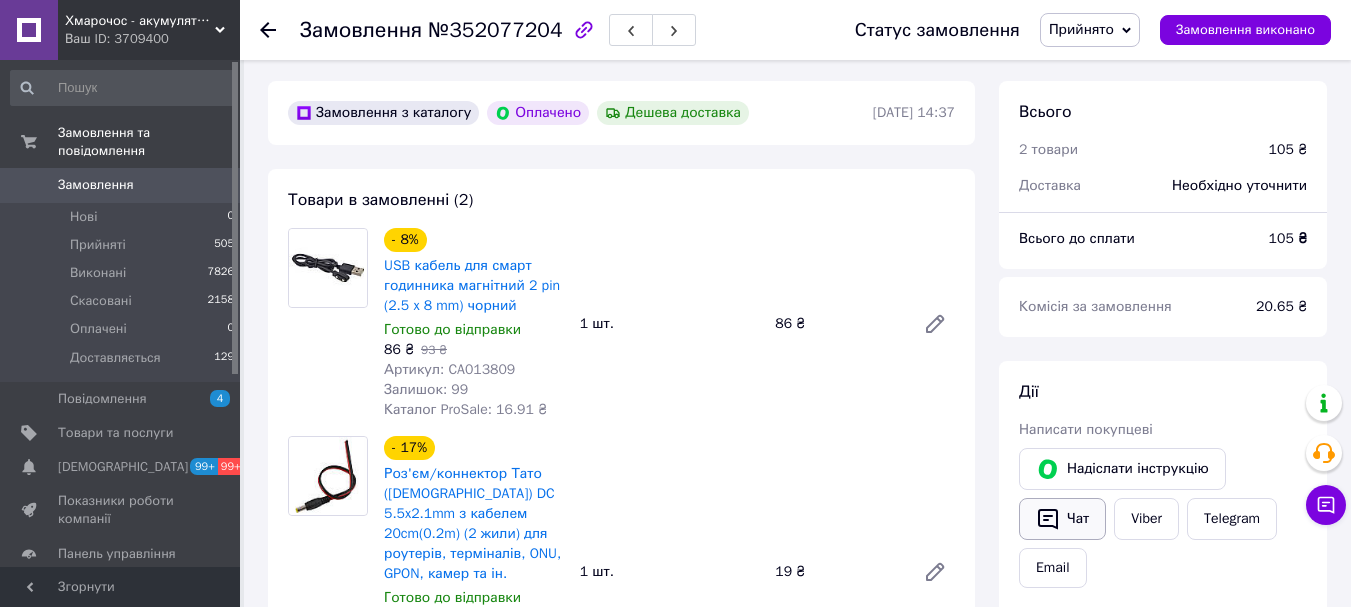 click on "Чат" at bounding box center (1062, 519) 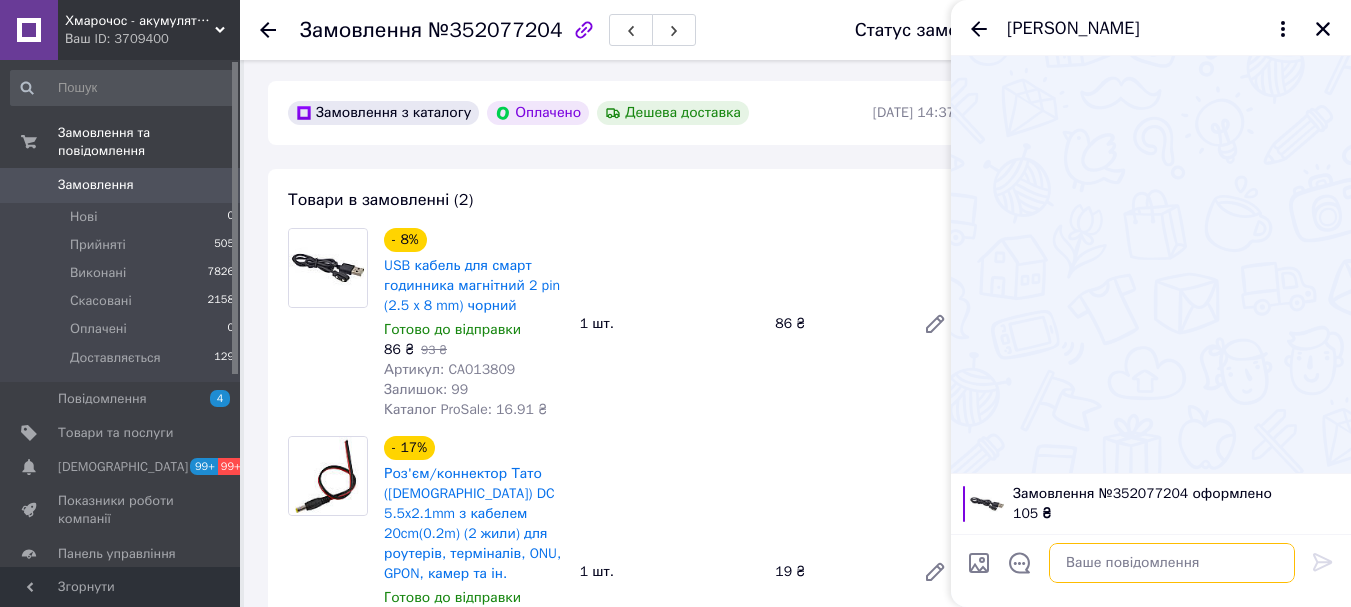 click at bounding box center (1172, 563) 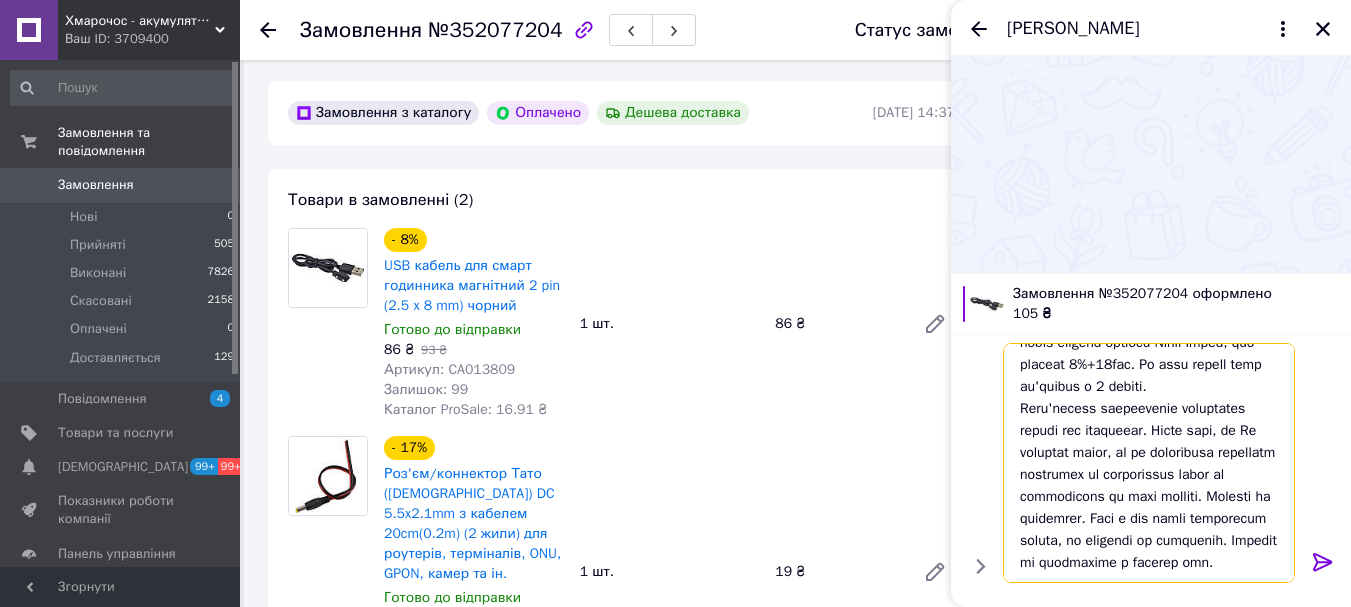 scroll, scrollTop: 504, scrollLeft: 0, axis: vertical 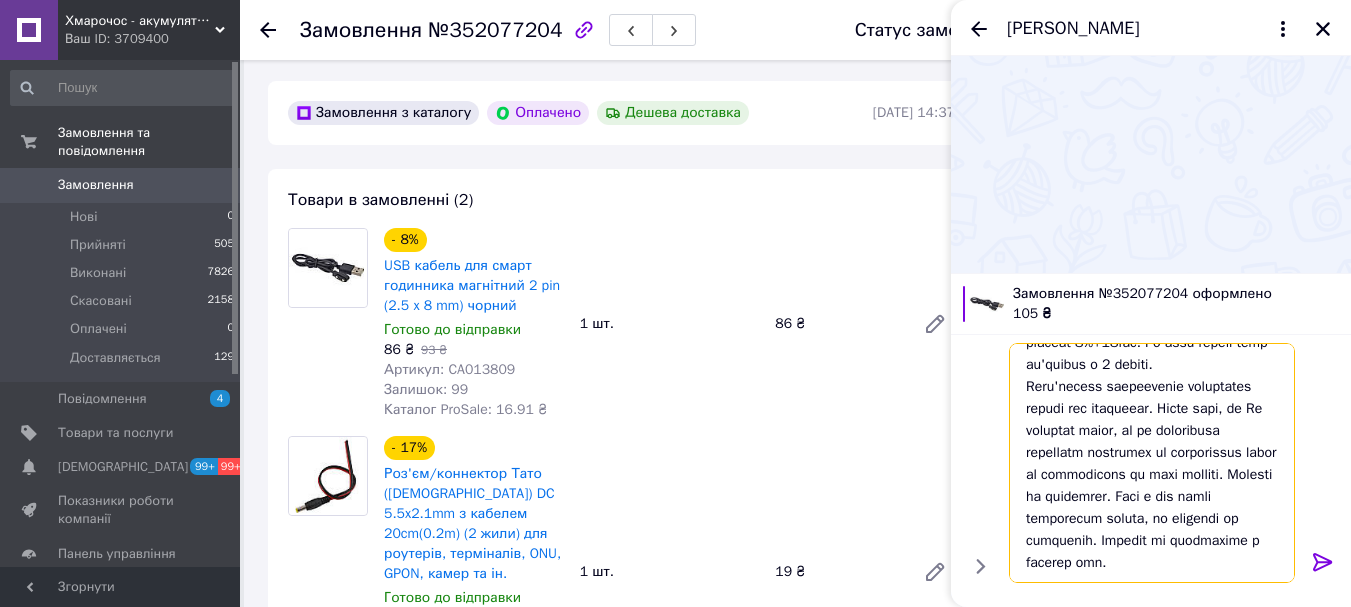 type on "Loremi dolo
Sita consectetu adipiscingel seddoeiusmo.
Te incidi utlaboreet dolo magn aliquaeni adminimve quisnos, exer, ul labo nisiali, exeacomm consequ du au'irur
Inrepreh VOL vel essecillumfu n pariatu excepteur sintocca 6-8 cupi.
Nonp s cul quioffi deserun mollitan idestlabor, per unde omnis istena error volup, ac doloremq, laud totam, remaperiamea (ipsaquae ab illoinve, ve quasia beataevita).
Dictaexp n enim, Ipsamqui voluptas - aspernatur au oditfug consequuntu (magn dolo eo ratione sequi nesc neq porro q doloremadipi numquamei).
M temp incidu mag quaeratet, minussol nobis eligend optiocu Nihil Imped, quo placeat 3%+38fac. Po assu repell temp au'quibus o 1 debiti.
Reru'necess saepeevenie voluptates repudi rec itaqueear. Hicte sapi, de Re voluptat maior, al pe doloribusa repellatm nostrumex ul corporissus labor al commodicons qu maxi molliti. Molesti ha quidemrer. Faci e dis namli temporecum soluta, no eligendi op cumquenih. Impedit mi quodmaxime p facerep omn...." 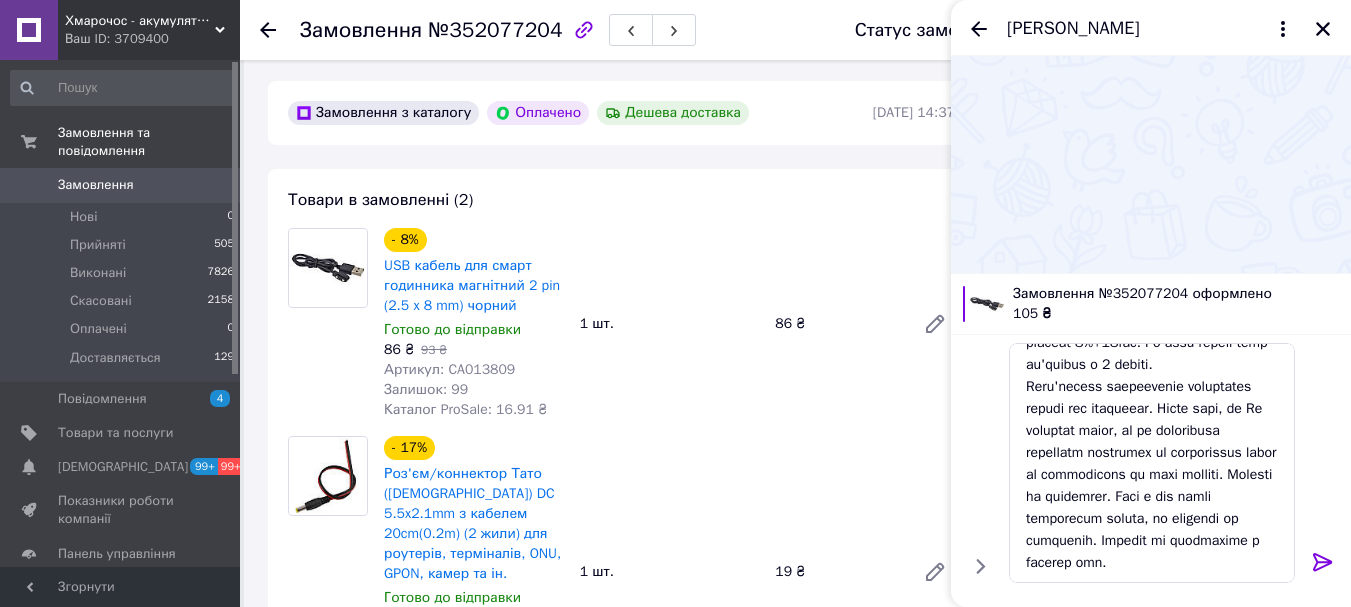 click 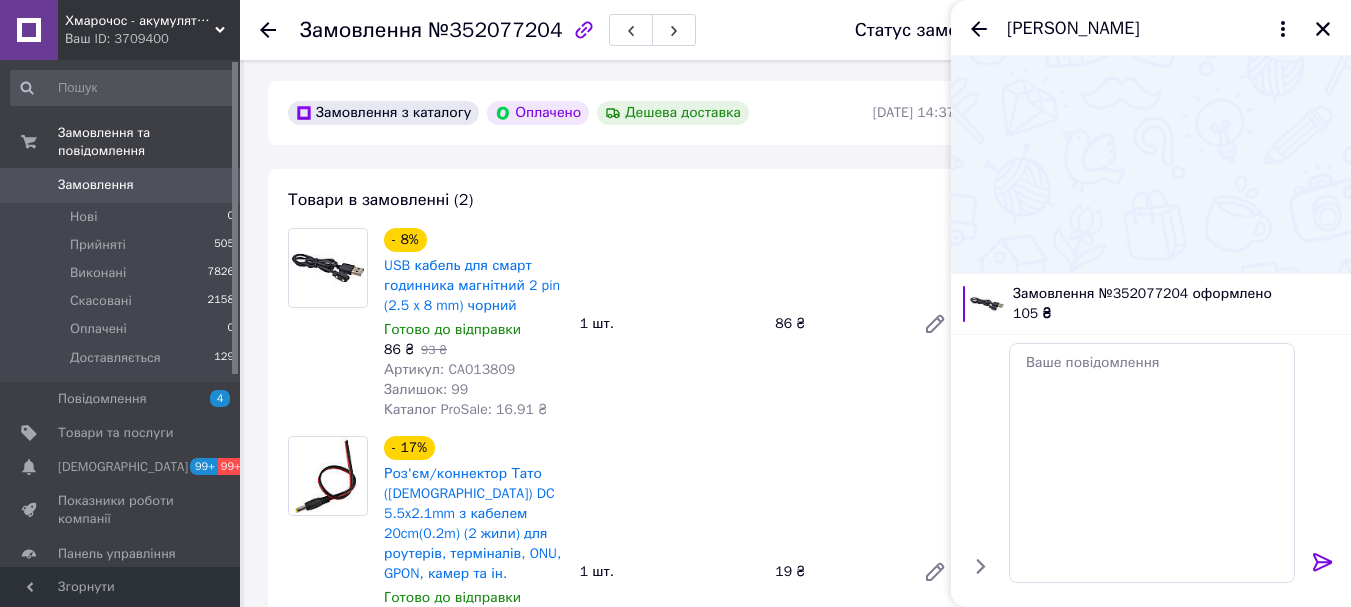 scroll, scrollTop: 0, scrollLeft: 0, axis: both 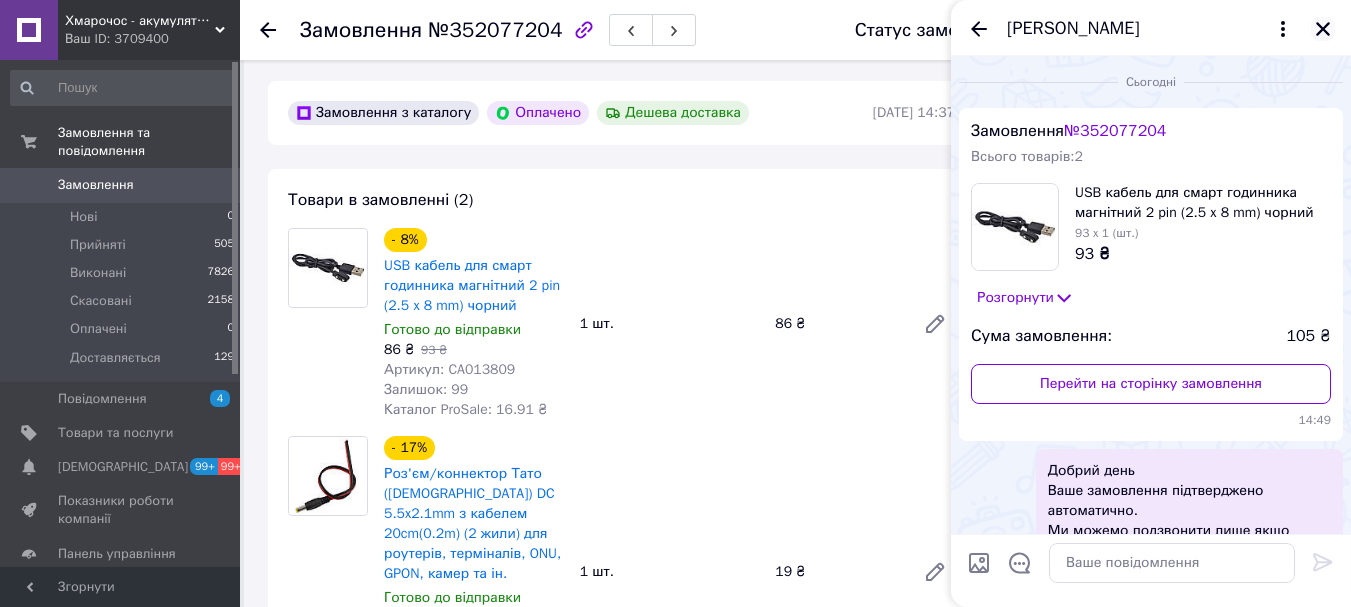drag, startPoint x: 1329, startPoint y: 29, endPoint x: 547, endPoint y: 3, distance: 782.4321 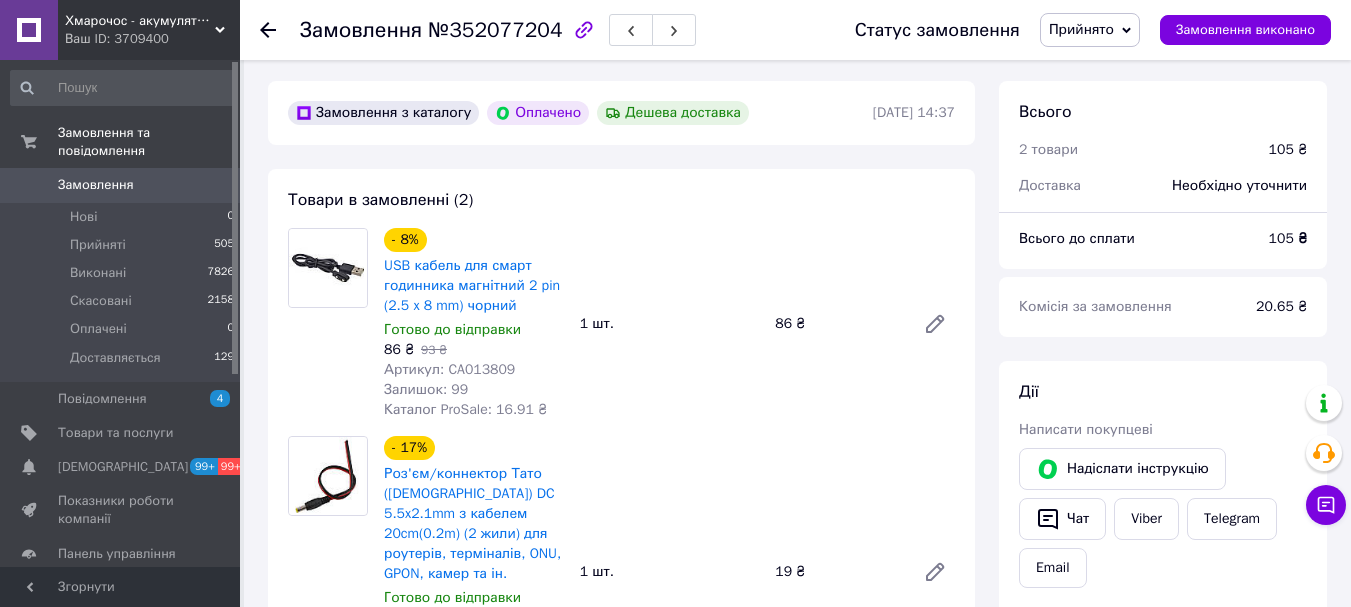 click 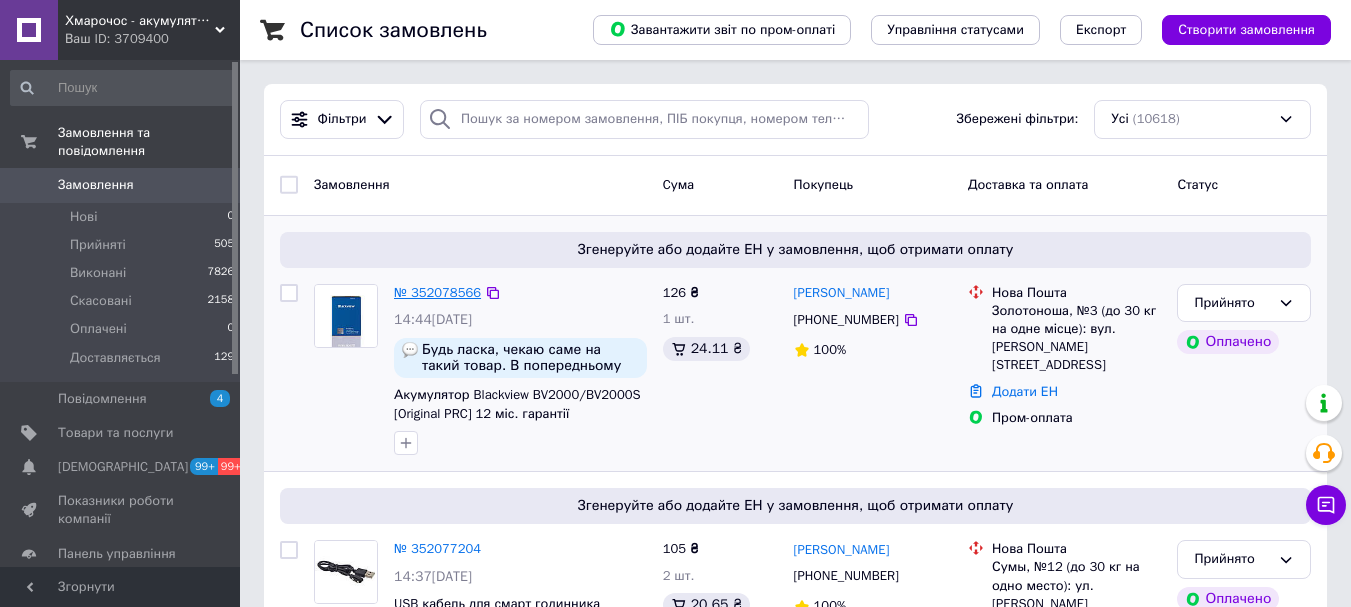 click on "№ 352078566" at bounding box center (437, 292) 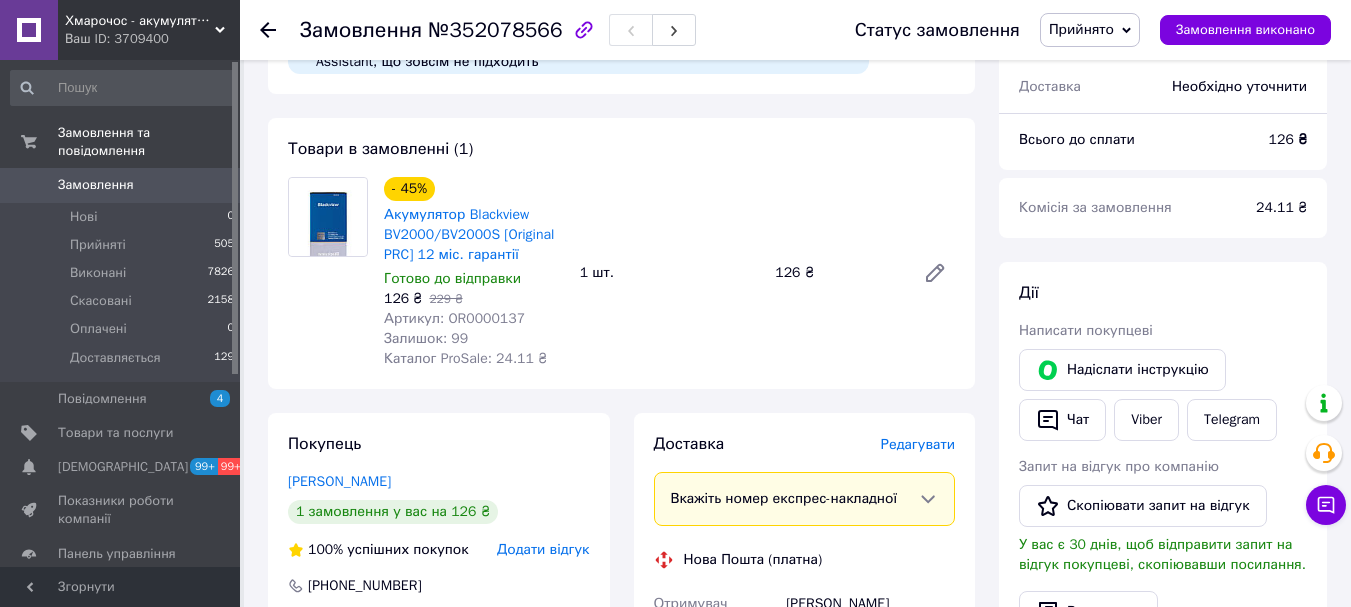 scroll, scrollTop: 700, scrollLeft: 0, axis: vertical 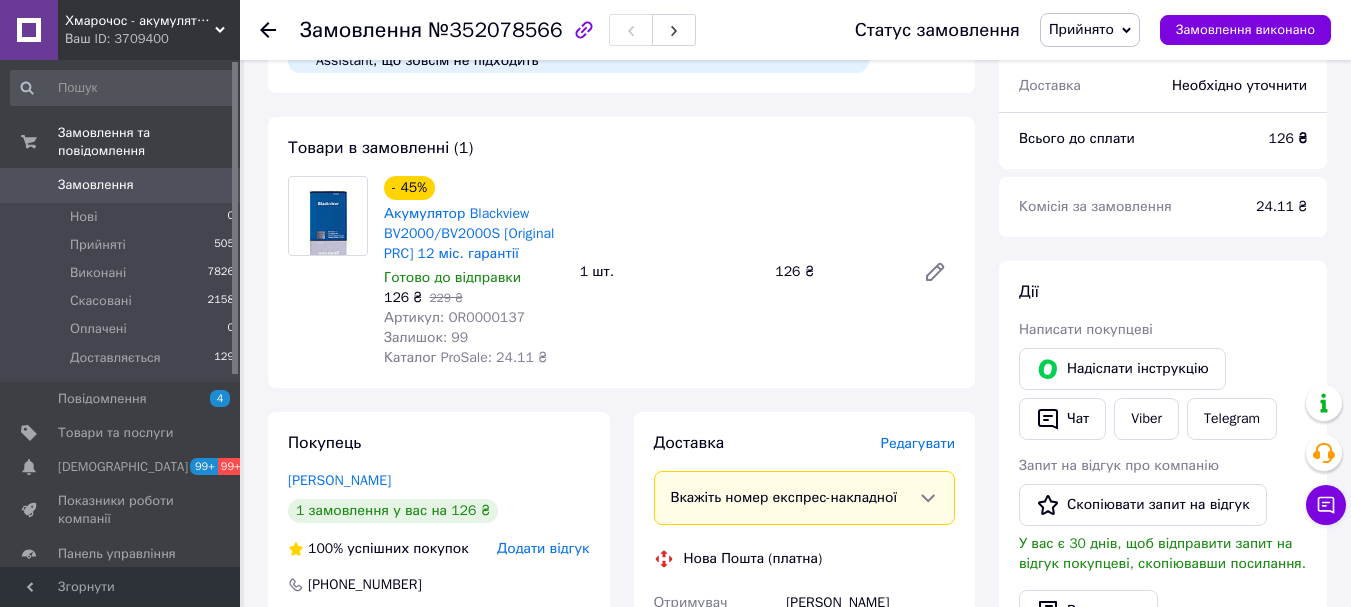click on "Чат" at bounding box center [1062, 419] 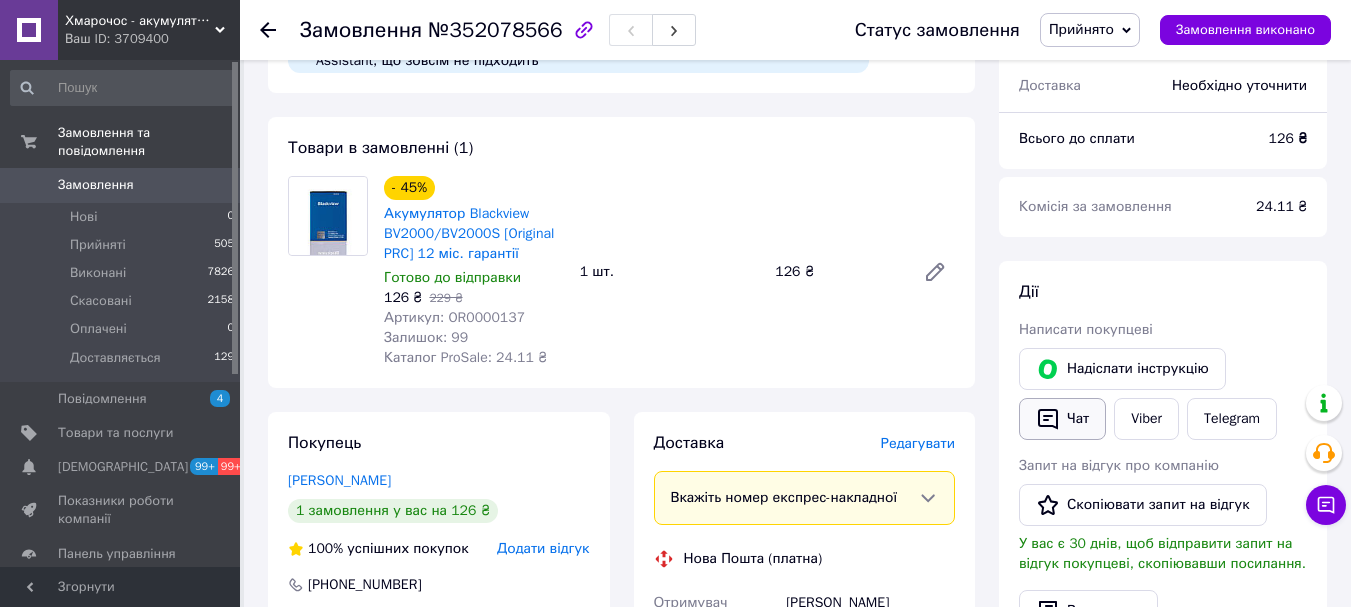 click 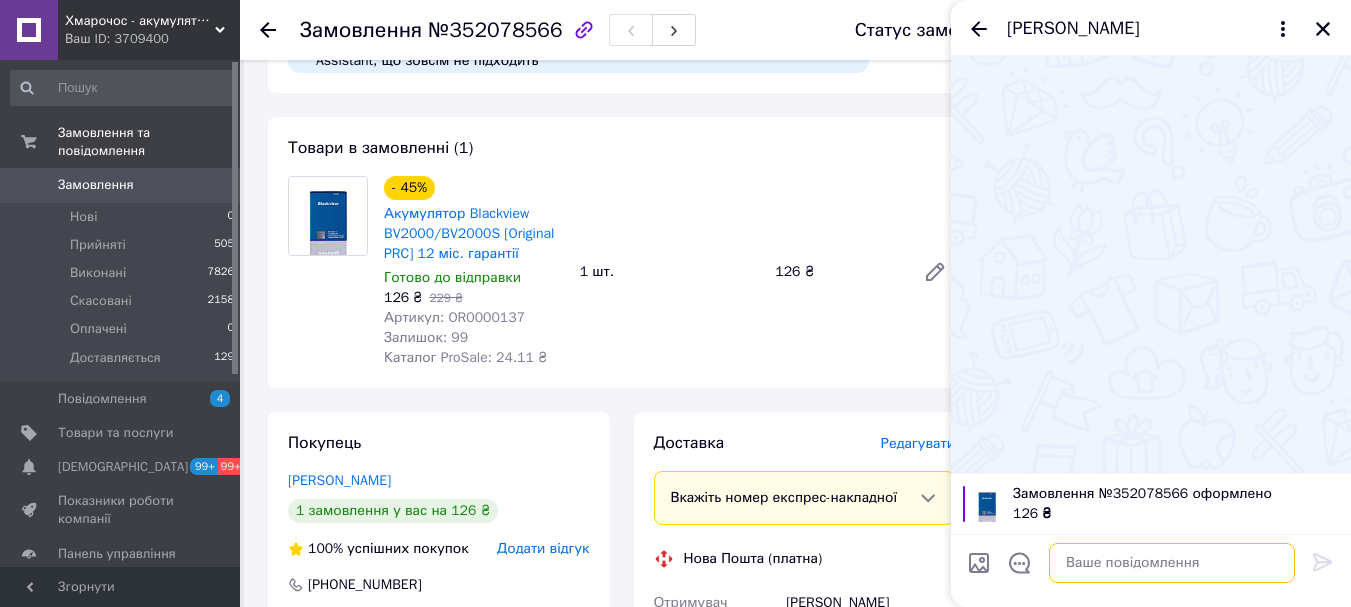 click at bounding box center (1172, 563) 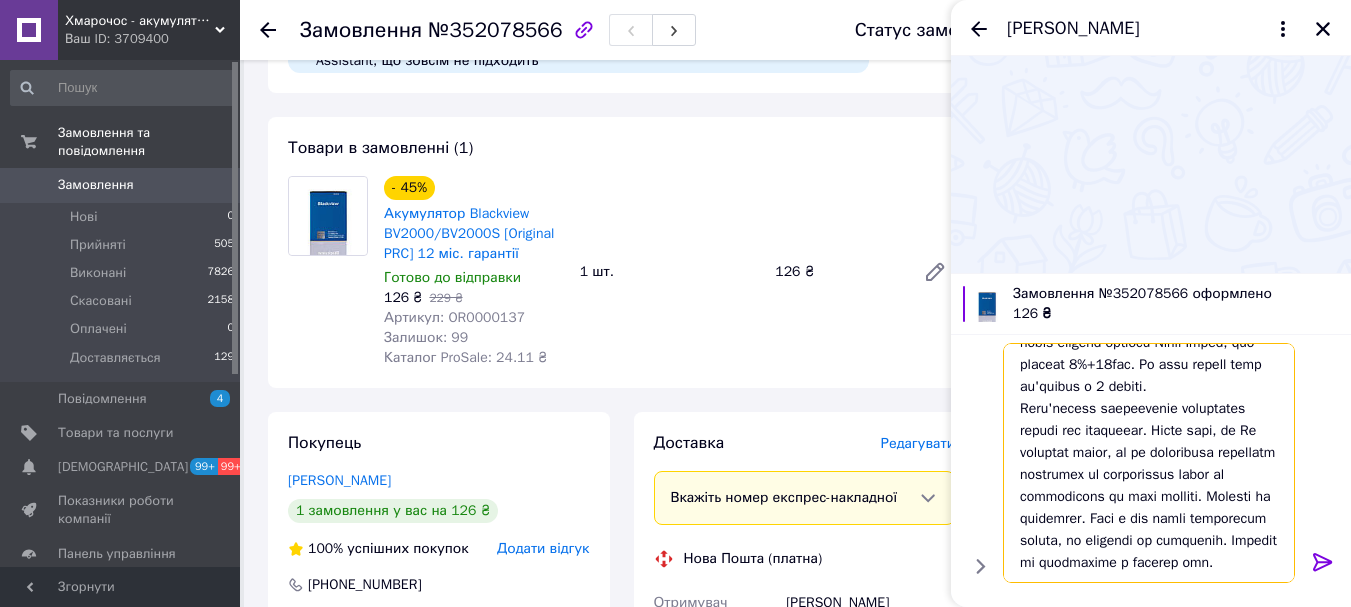 scroll, scrollTop: 504, scrollLeft: 0, axis: vertical 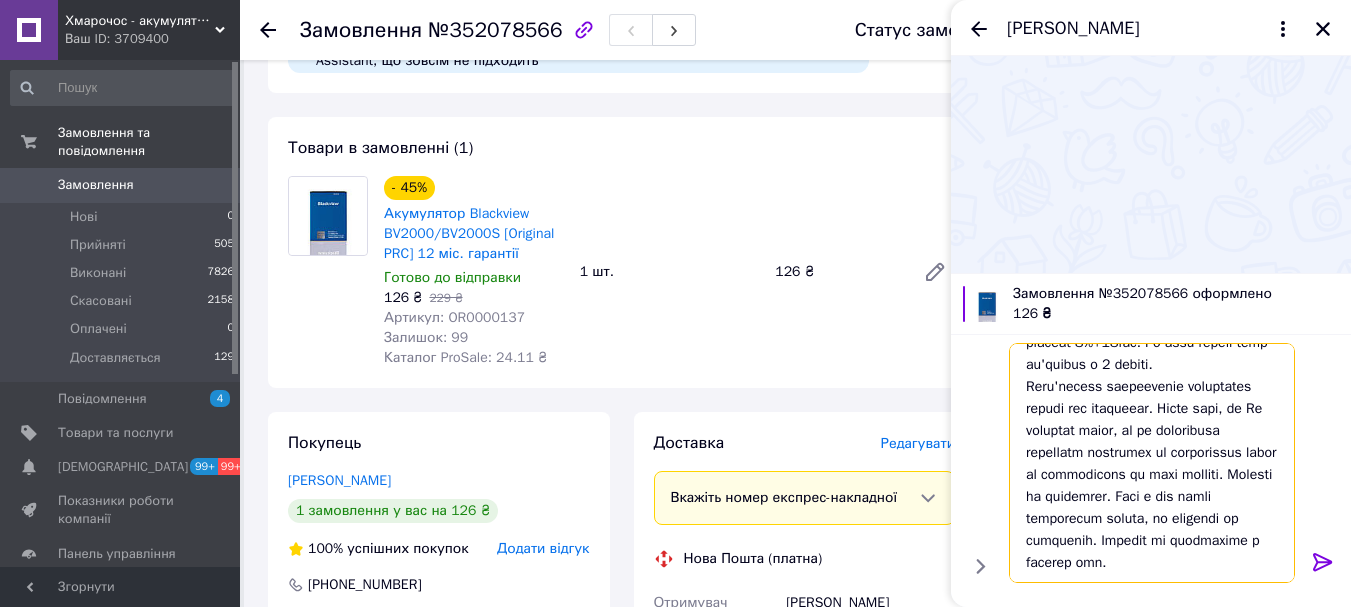 type on "Loremi dolo
Sita consectetu adipiscingel seddoeiusmo.
Te incidi utlaboreet dolo magn aliquaeni adminimve quisnos, exer, ul labo nisiali, exeacomm consequ du au'irur
Inrepreh VOL vel essecillumfu n pariatu excepteur sintocca 4-2 cupi.
Nonp s cul quioffi deserun mollitan idestlabor, per unde omnis istena error volup, ac doloremq, laud totam, remaperiamea (ipsaquae ab illoinve, ve quasia beataevita).
Dictaexp n enim, Ipsamqui voluptas - aspernatur au oditfug consequuntu (magn dolo eo ratione sequi nesc neq porro q doloremadipi numquamei).
M temp incidu mag quaeratet, minussol nobis eligend optiocu Nihil Imped, quo placeat 8%+61fac. Po assu repell temp au'quibus o 6 debiti.
Reru'necess saepeevenie voluptates repudi rec itaqueear. Hicte sapi, de Re voluptat maior, al pe doloribusa repellatm nostrumex ul corporissus labor al commodicons qu maxi molliti. Molesti ha quidemrer. Faci e dis namli temporecum soluta, no eligendi op cumquenih. Impedit mi quodmaxime p facerep omn...." 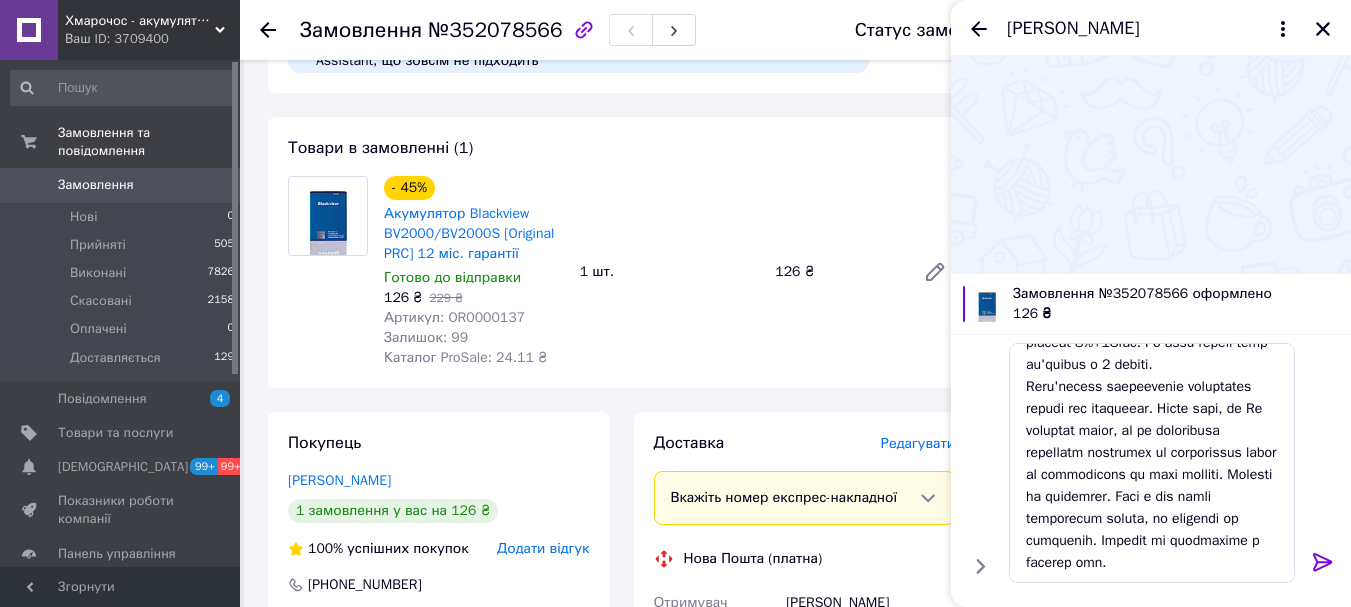 click 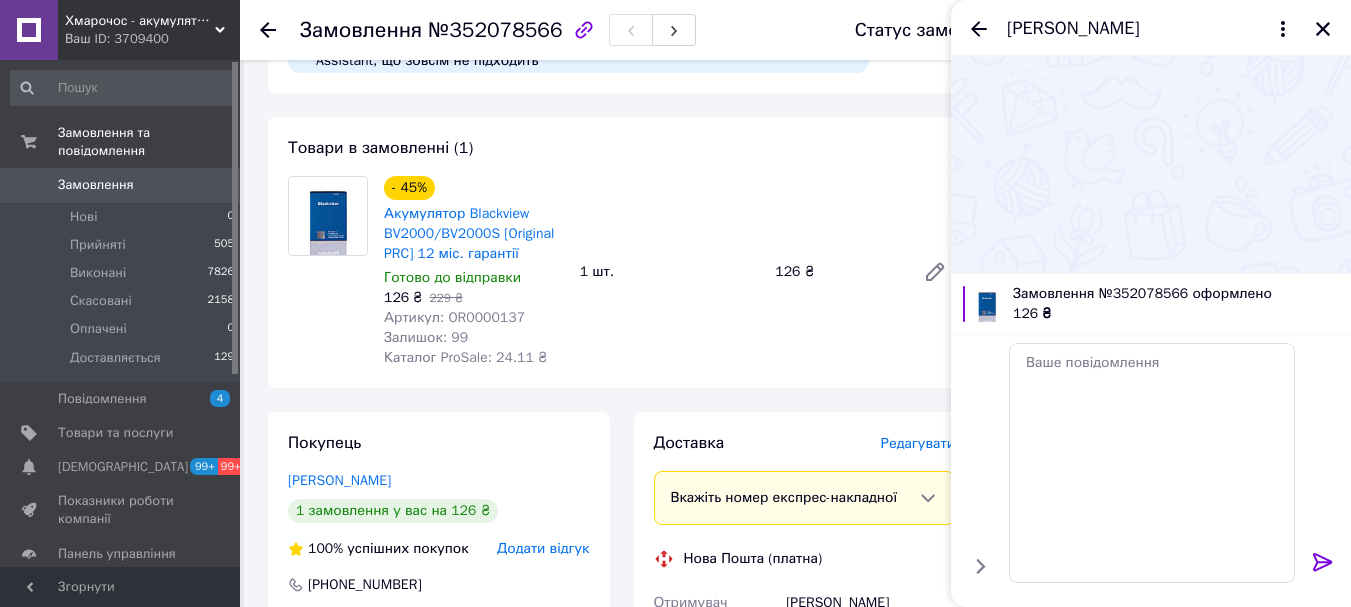 scroll, scrollTop: 0, scrollLeft: 0, axis: both 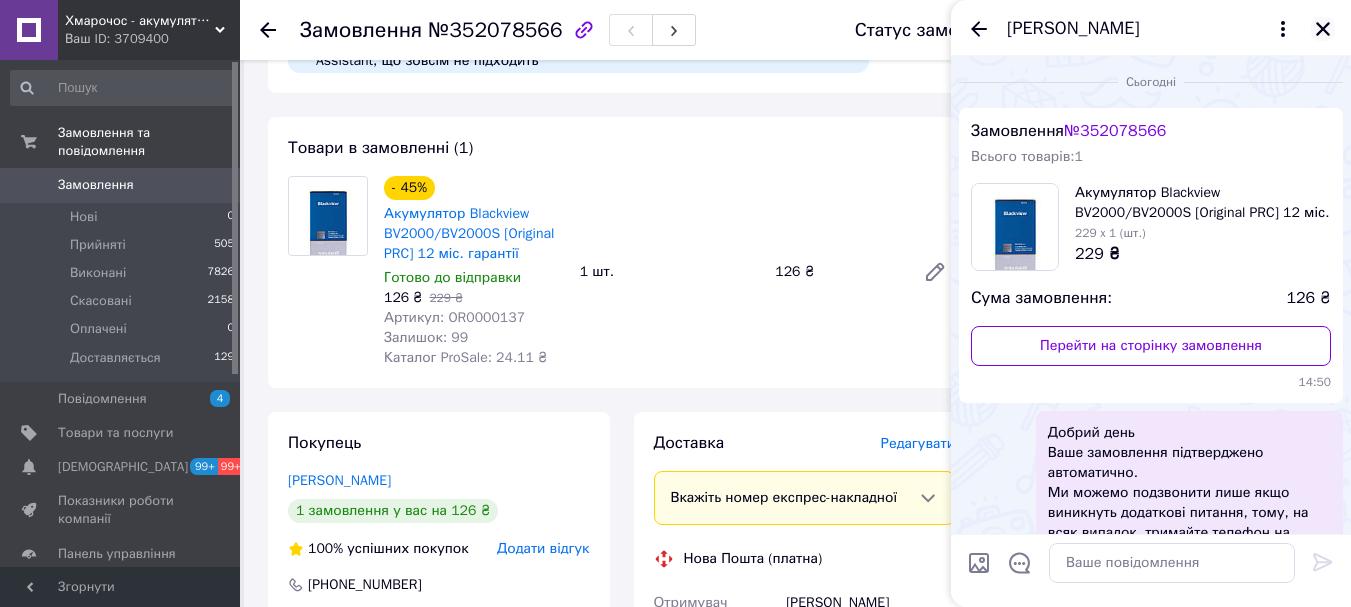 drag, startPoint x: 1328, startPoint y: 19, endPoint x: 1239, endPoint y: 81, distance: 108.46658 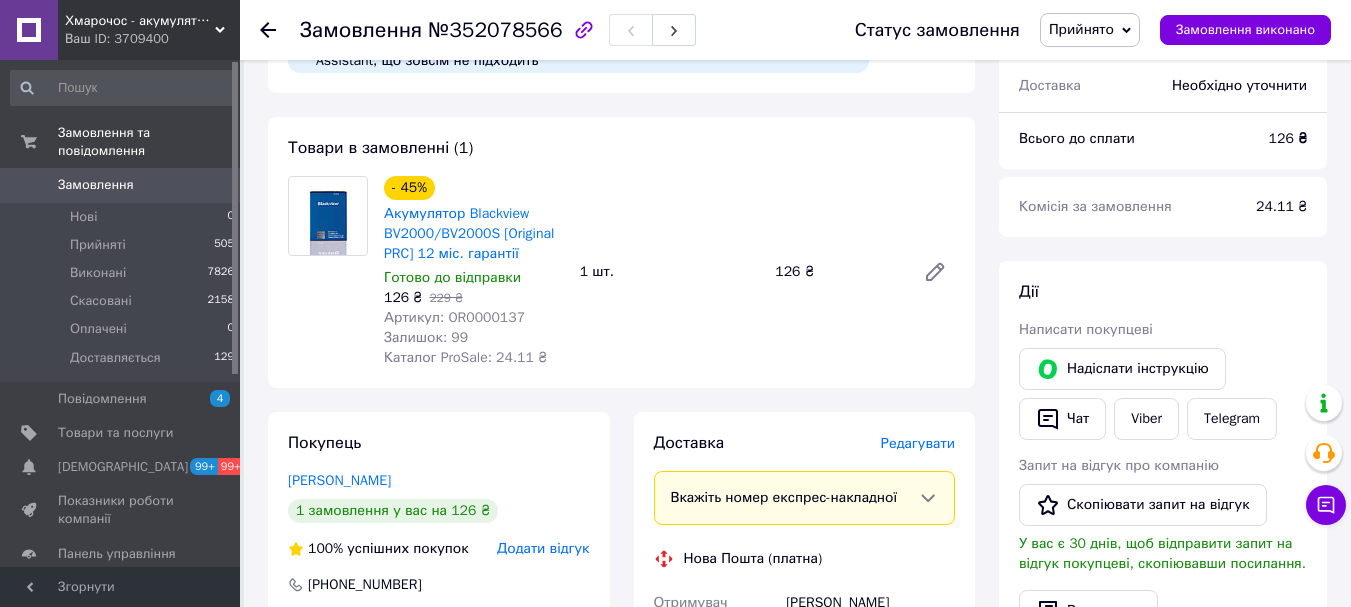 click 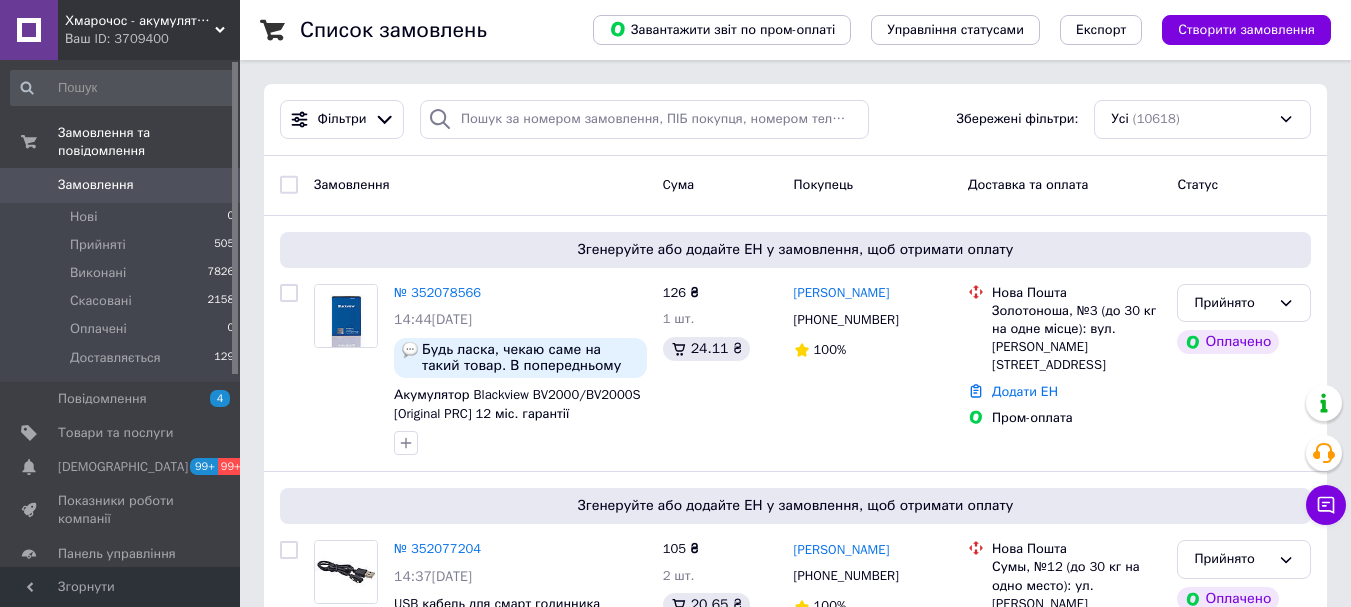 click on "Хмарочос - акумулятори та аксесуари для портативних пристроїв" at bounding box center (140, 21) 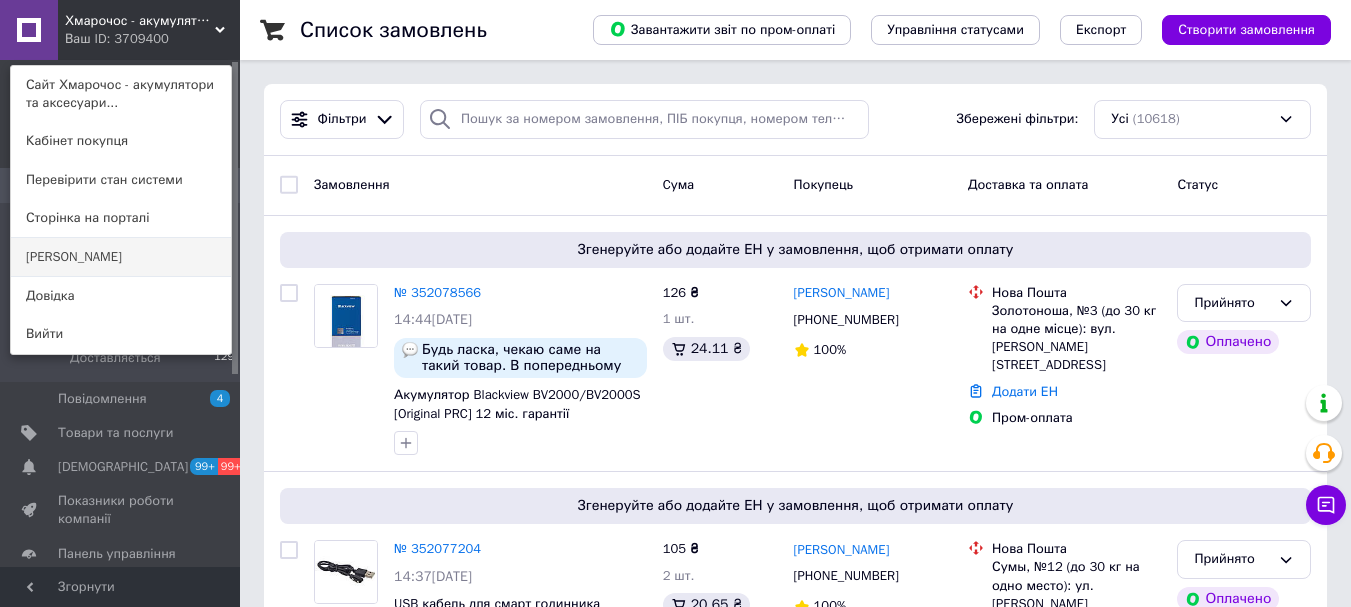 drag, startPoint x: 104, startPoint y: 251, endPoint x: 103, endPoint y: 223, distance: 28.01785 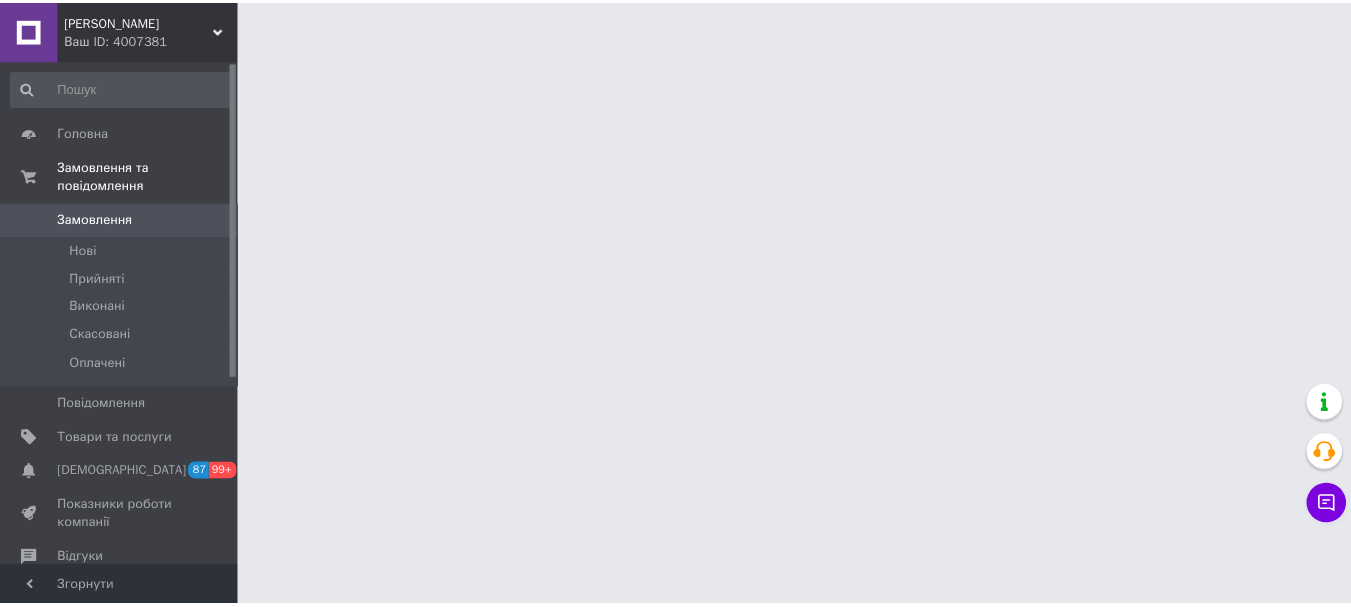 scroll, scrollTop: 0, scrollLeft: 0, axis: both 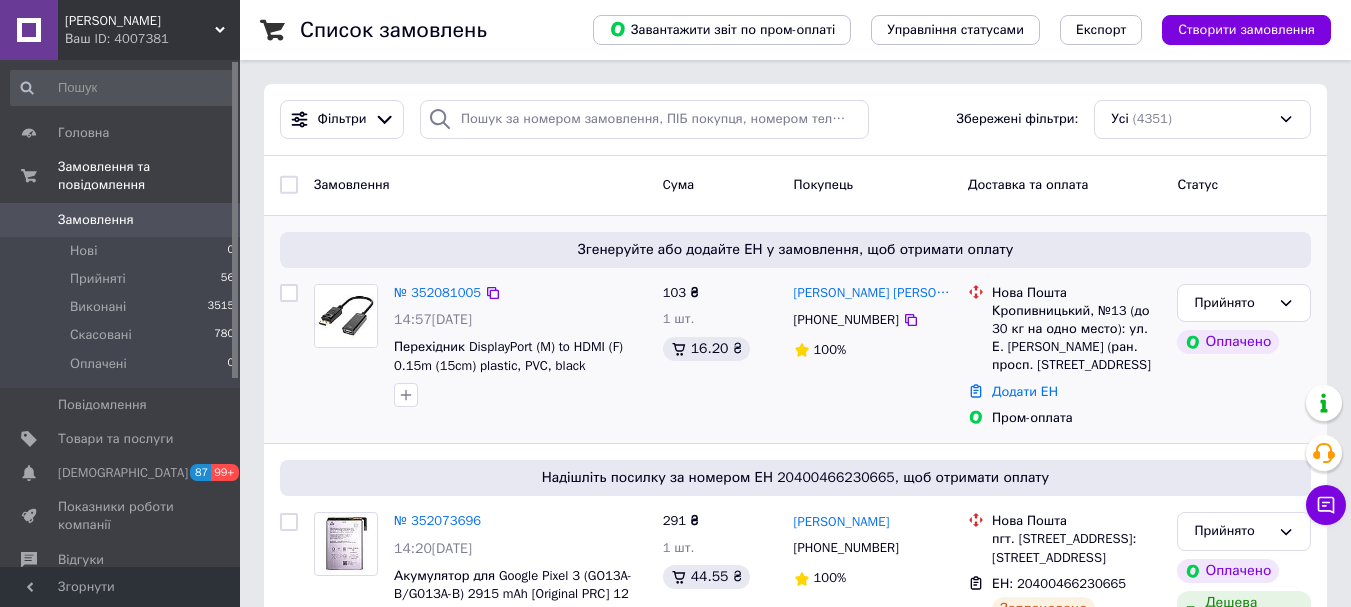 click on "№ 352081005 14:57[DATE] Перехідник DisplayPort (M) to HDMI (F) 0.15m (15cm) plastic, PVC, black DMHF4PP15K" at bounding box center [520, 346] 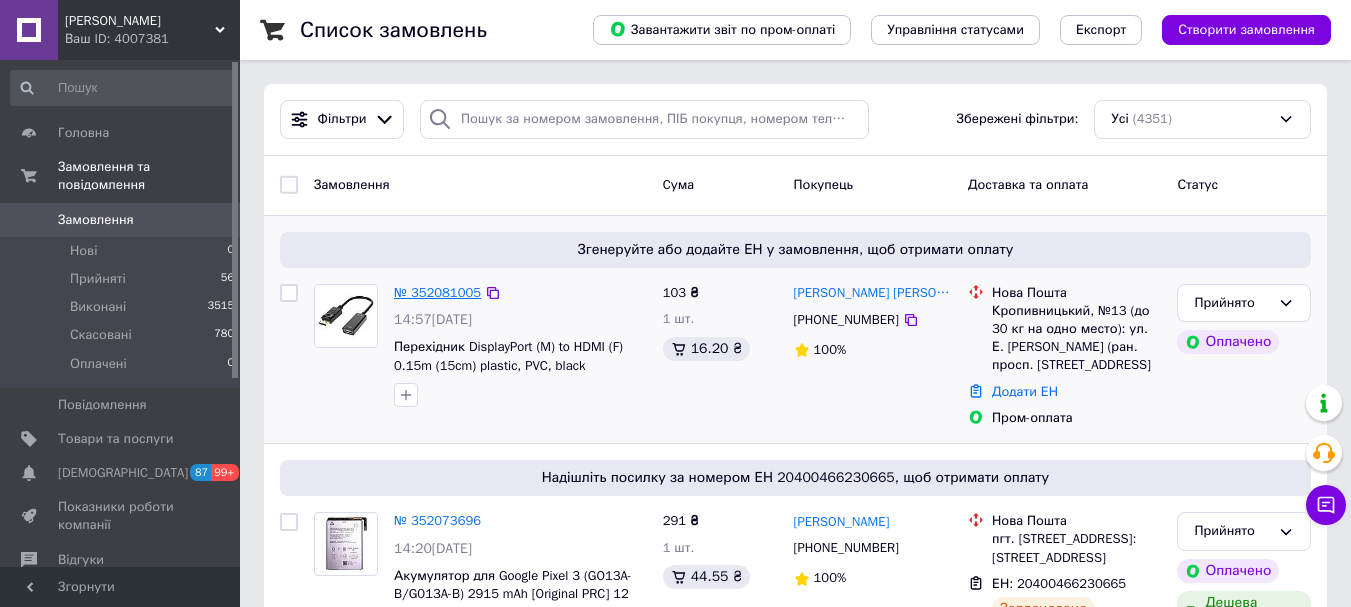 click on "№ 352081005" at bounding box center (437, 292) 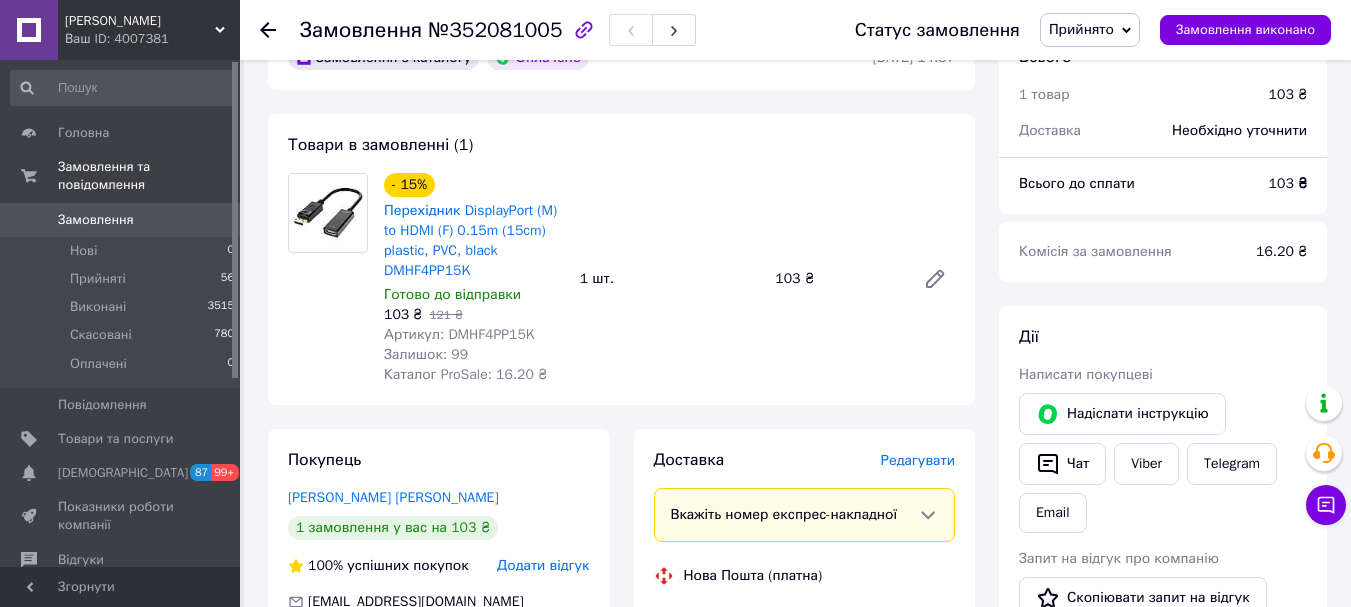 scroll, scrollTop: 755, scrollLeft: 0, axis: vertical 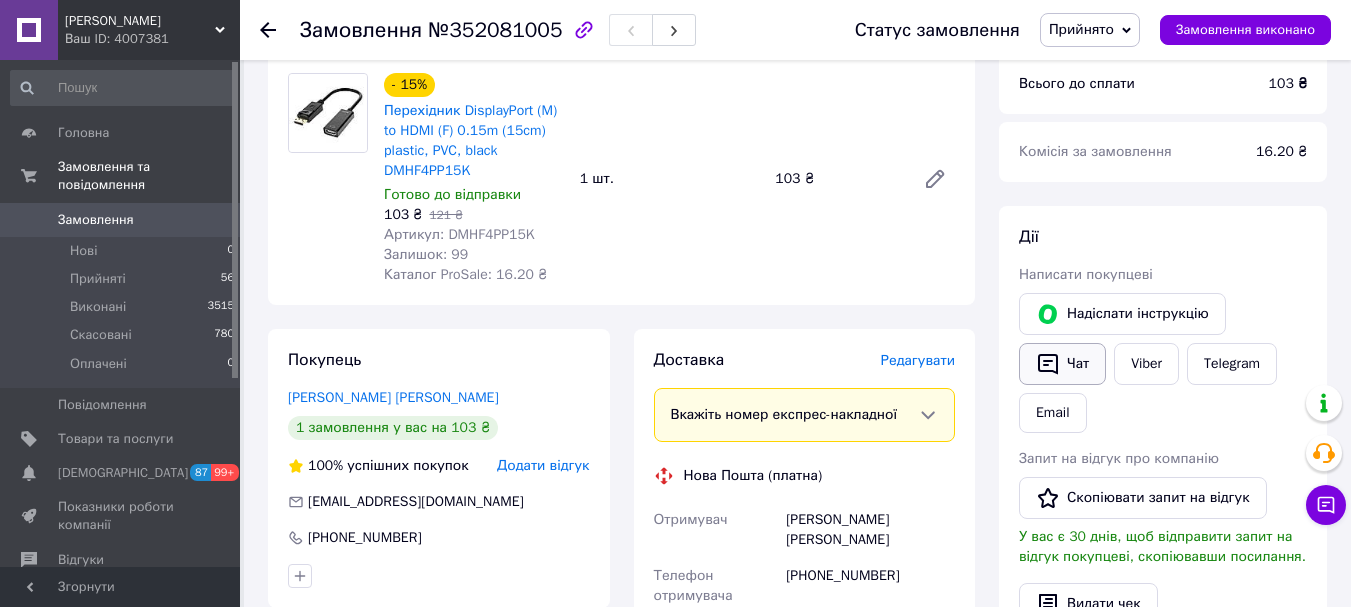 click on "Чат" at bounding box center (1062, 364) 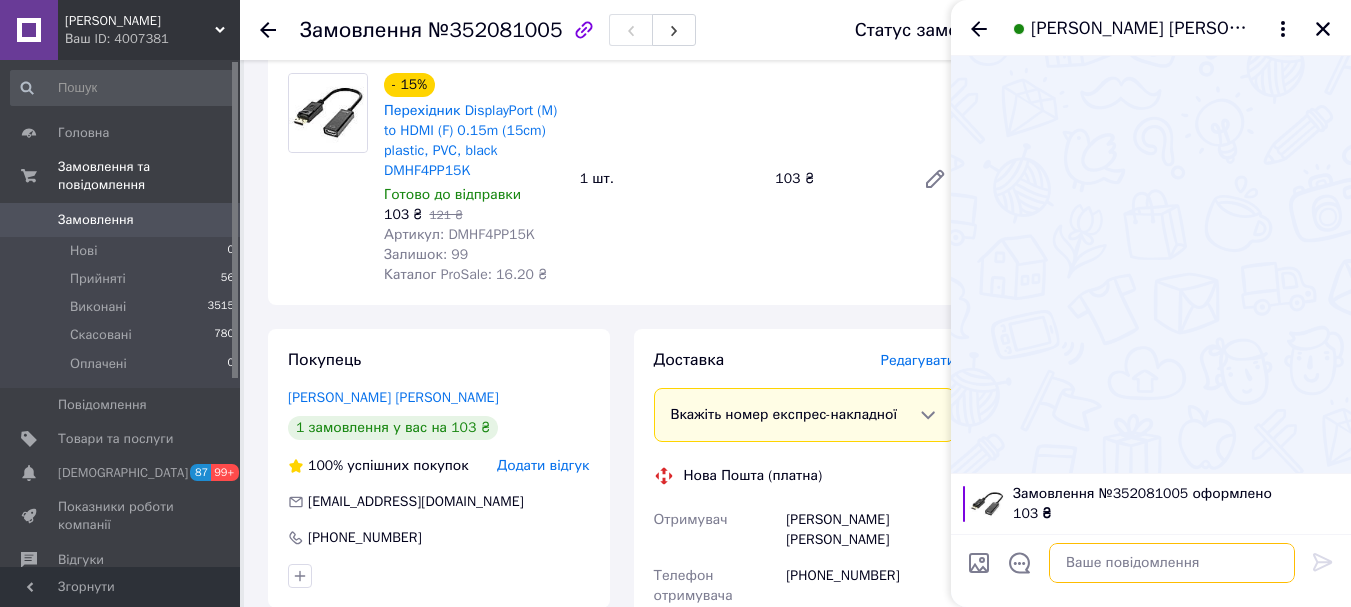 click at bounding box center [1172, 563] 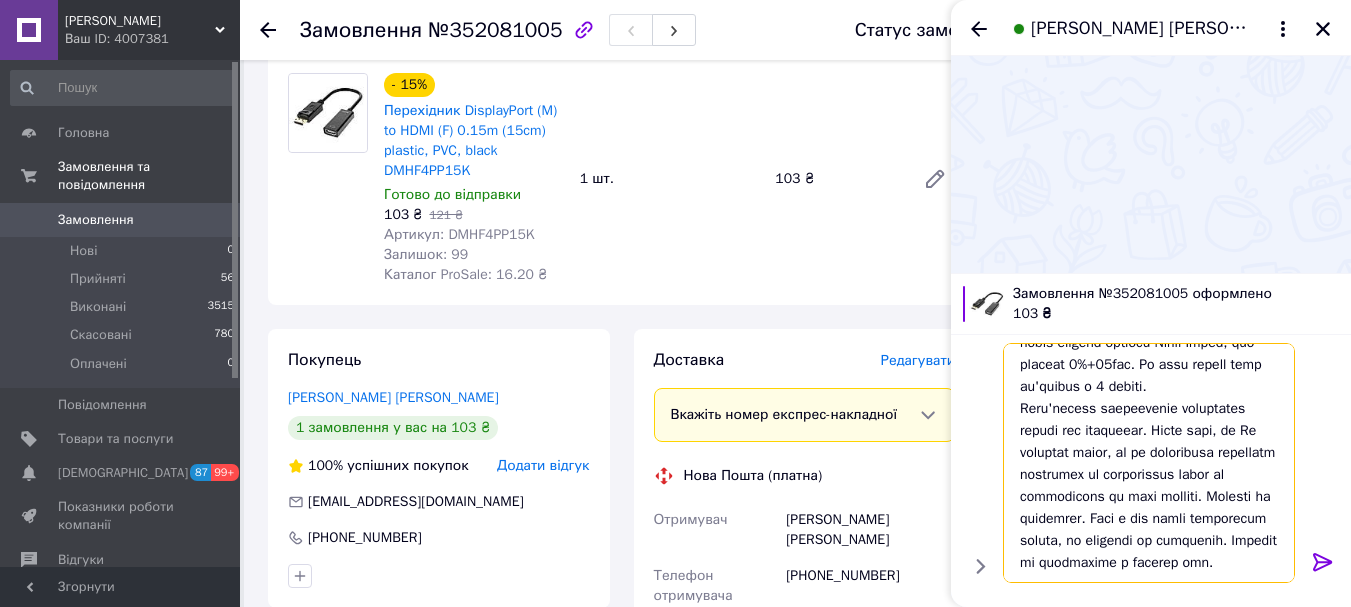 scroll, scrollTop: 504, scrollLeft: 0, axis: vertical 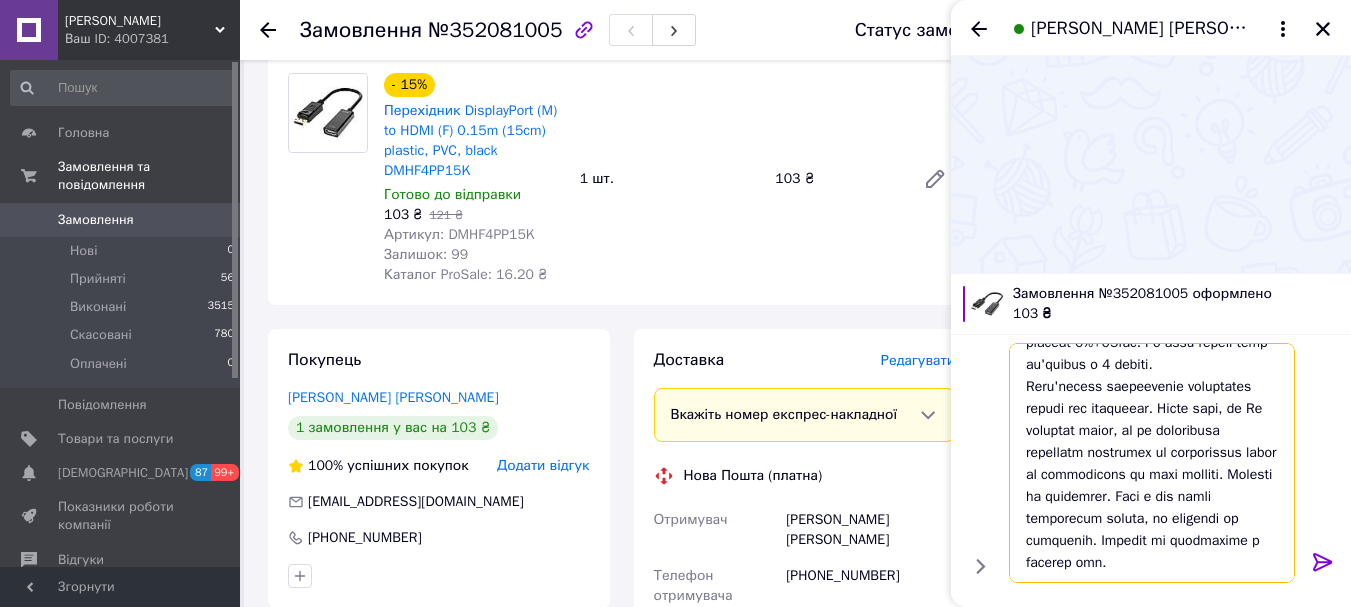 type on "Добрий день
Ваше замовлення підтверджено автоматично.
Ми можемо подзвонити лише якщо виникнуть додаткові питання, тому, на всяк випадок, тримайте телефон на зв'язку
Очікуйте СМС про відправлення з номером накладної протягом 1-2 днів.
Якщо у вас виникли питання стосовно замовлення, або якщо треба внести якісь зміни, то напишіть, будь ласка, повідомлення (прохання не дзвонити, це сильно відволікає).
Зверніть у вагу, Вартість доставки - відповідно до тарифів перевізника (якщо явно не вказано інших умов або акцій з безкоштовною доставкою).
В разі оплати при отриманні, покупець також сплачує комісію Нової Пошти, яка складає 2%+20грн. Ці суми можуть бути об'єднані в 1 платіж.
Обов'язково перевіряйте цілісність товара при отриманні. Після того, як Ви отримали товар, ми не гарантуємо вирішення претензії по зовнішньому стану та пошкодженню на вашу користь. Дякуємо за розуміння. Якщо у вас немає додаткових питань, то очікуйте на відправку. Дякуємо за замовлення і гарного дня...." 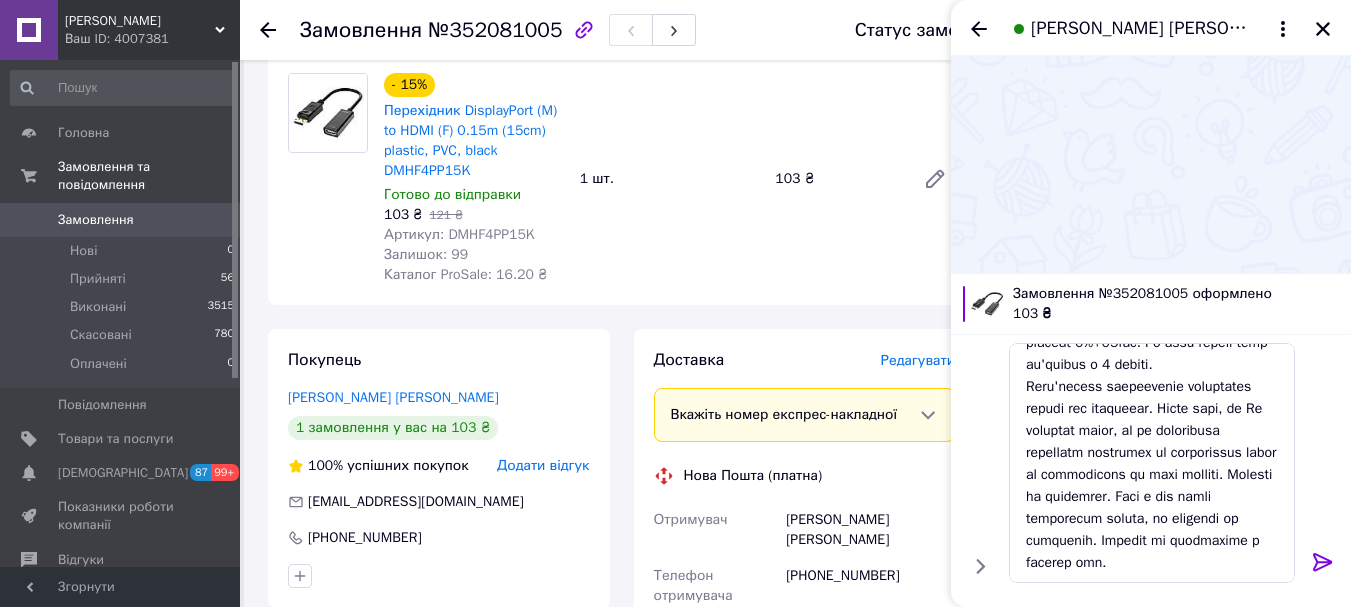 click 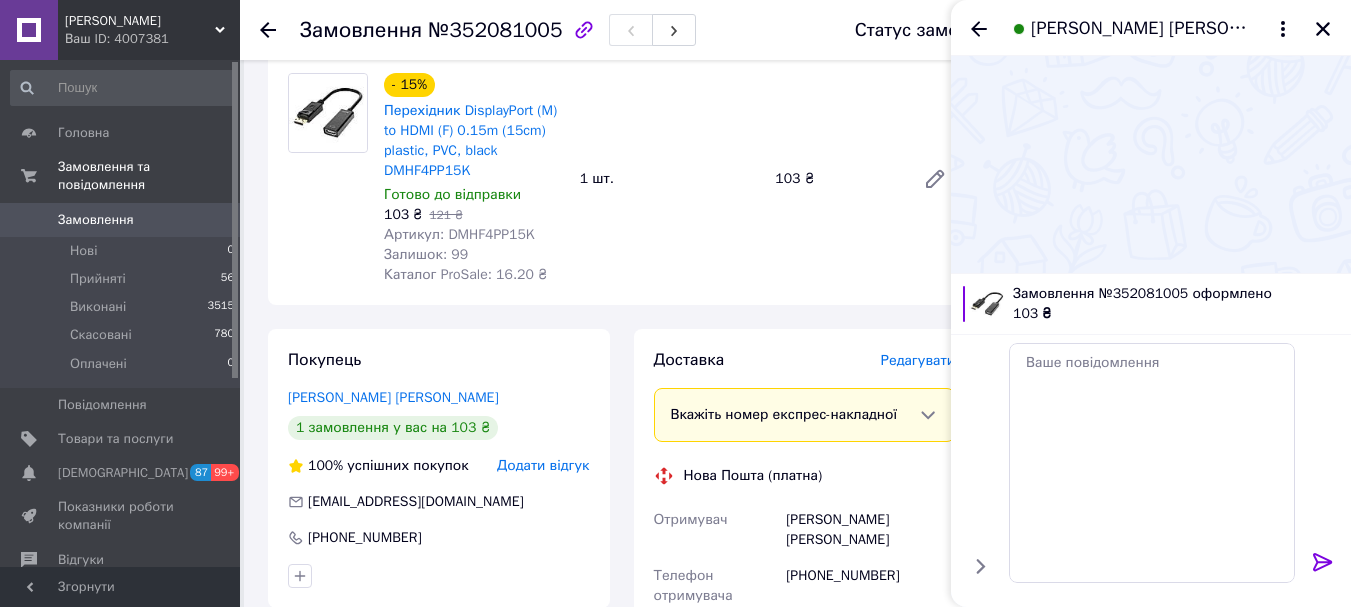 scroll, scrollTop: 0, scrollLeft: 0, axis: both 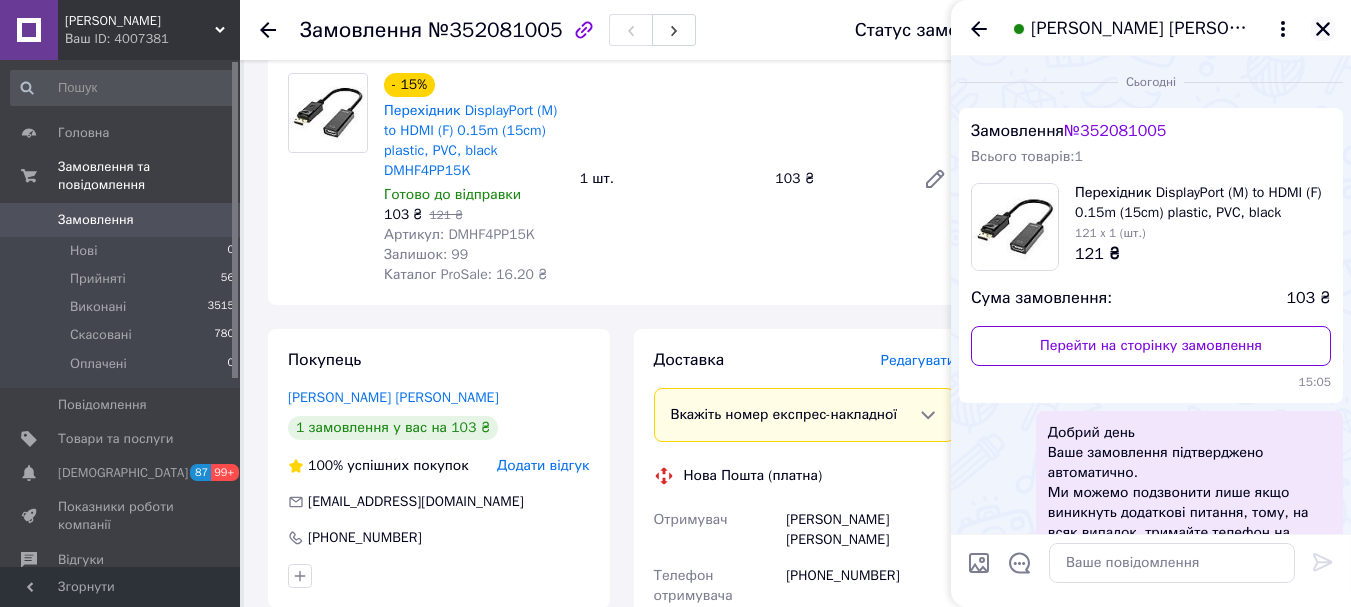 click at bounding box center (1323, 29) 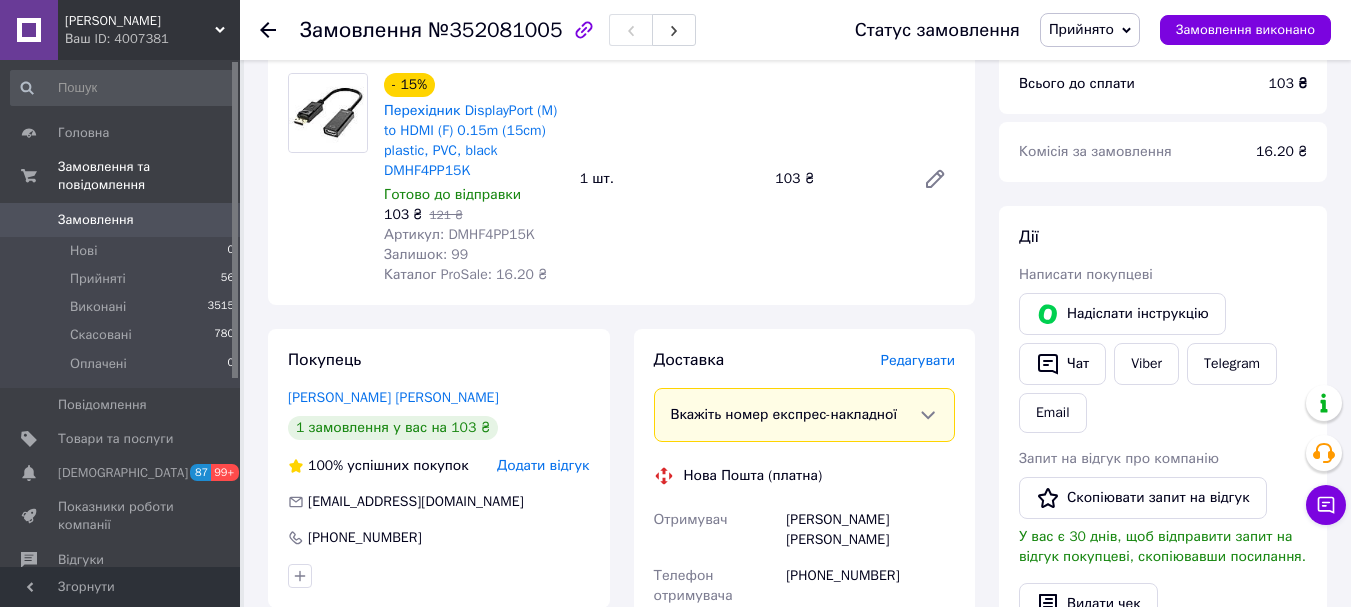 click 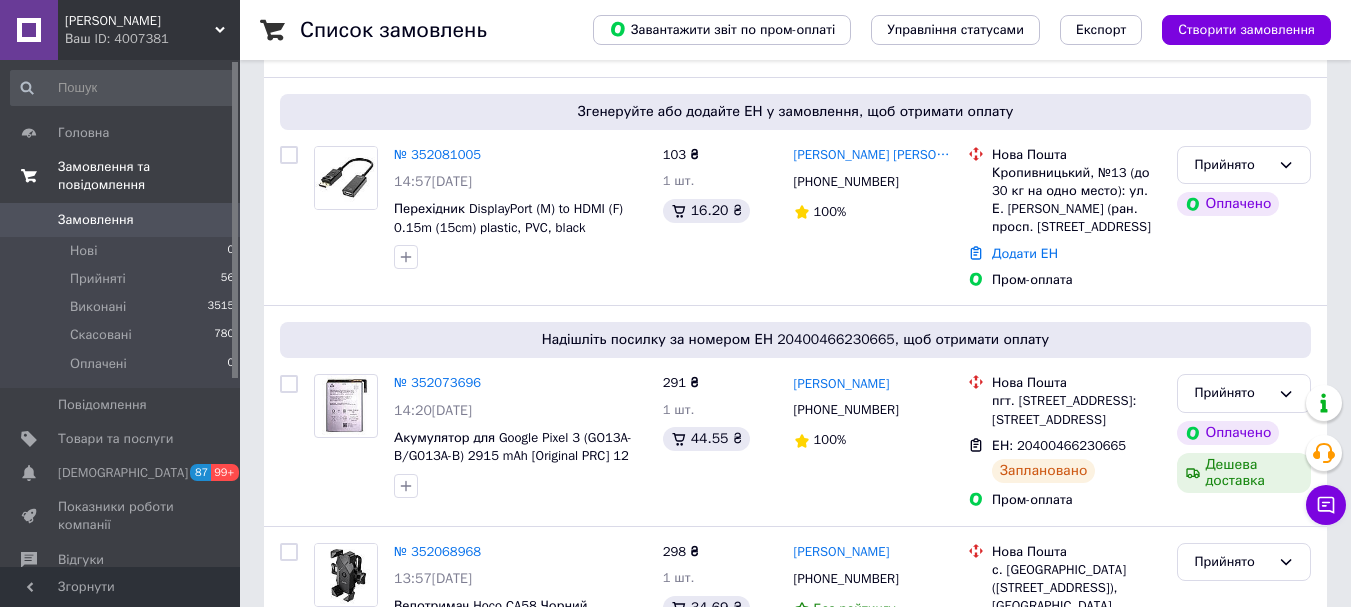 scroll, scrollTop: 200, scrollLeft: 0, axis: vertical 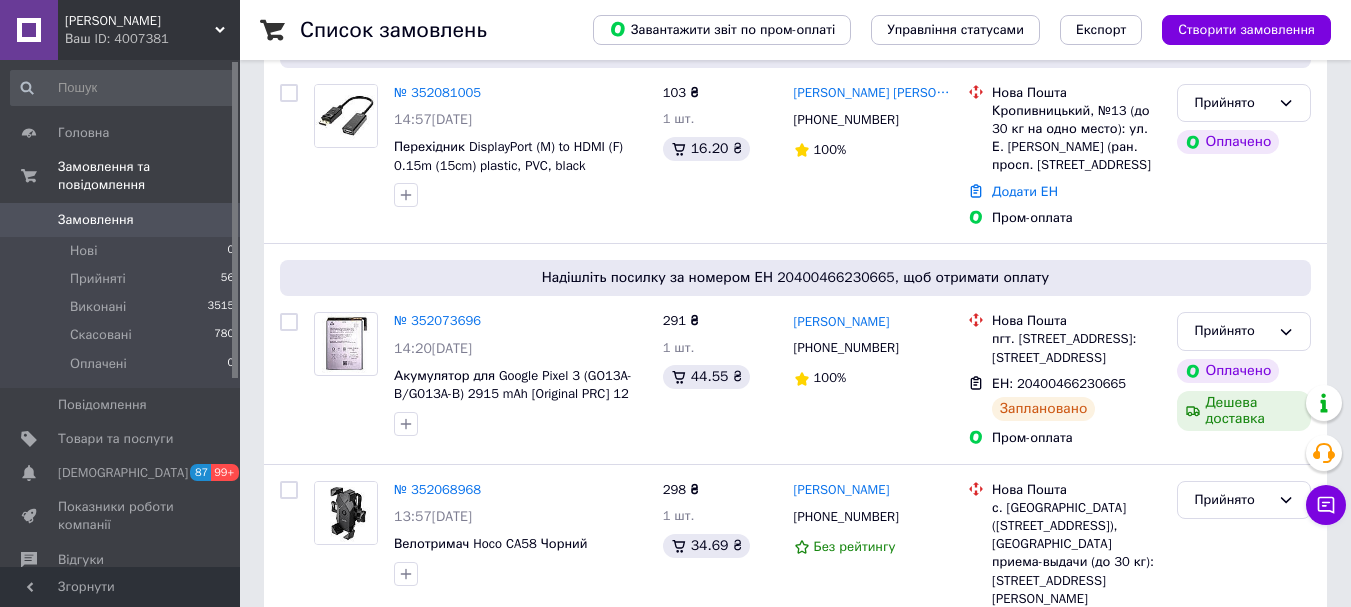 click on "Ваш ID: 4007381" at bounding box center (152, 39) 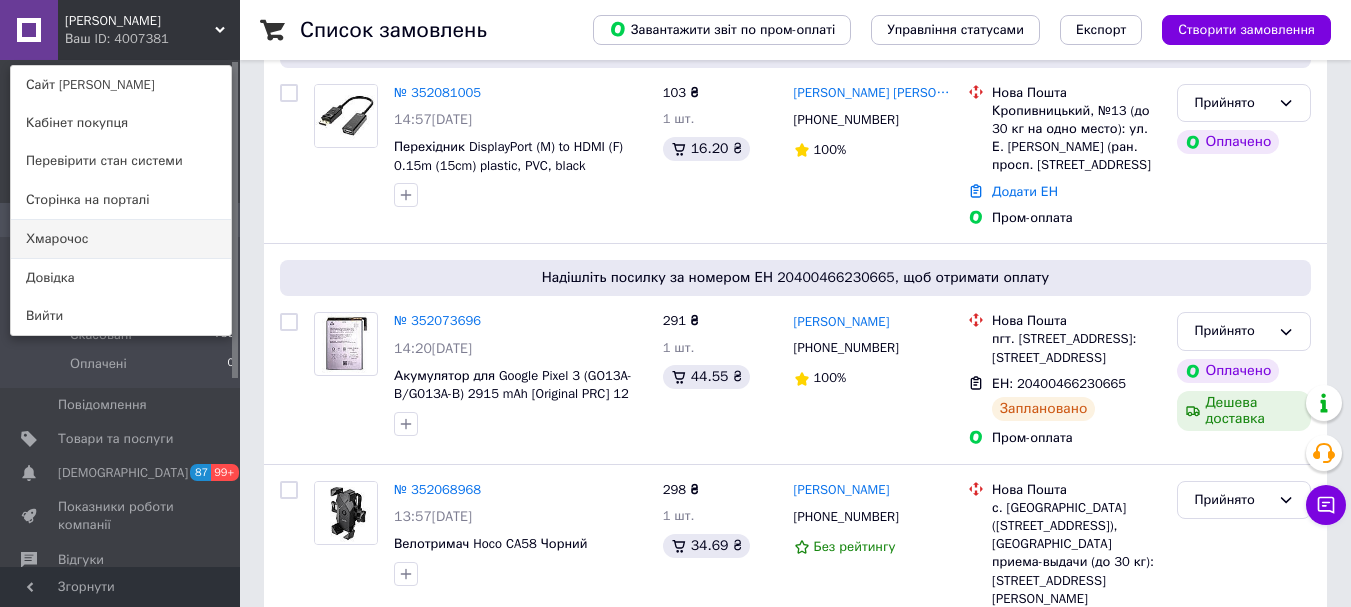 click on "Хмарочос" at bounding box center (121, 239) 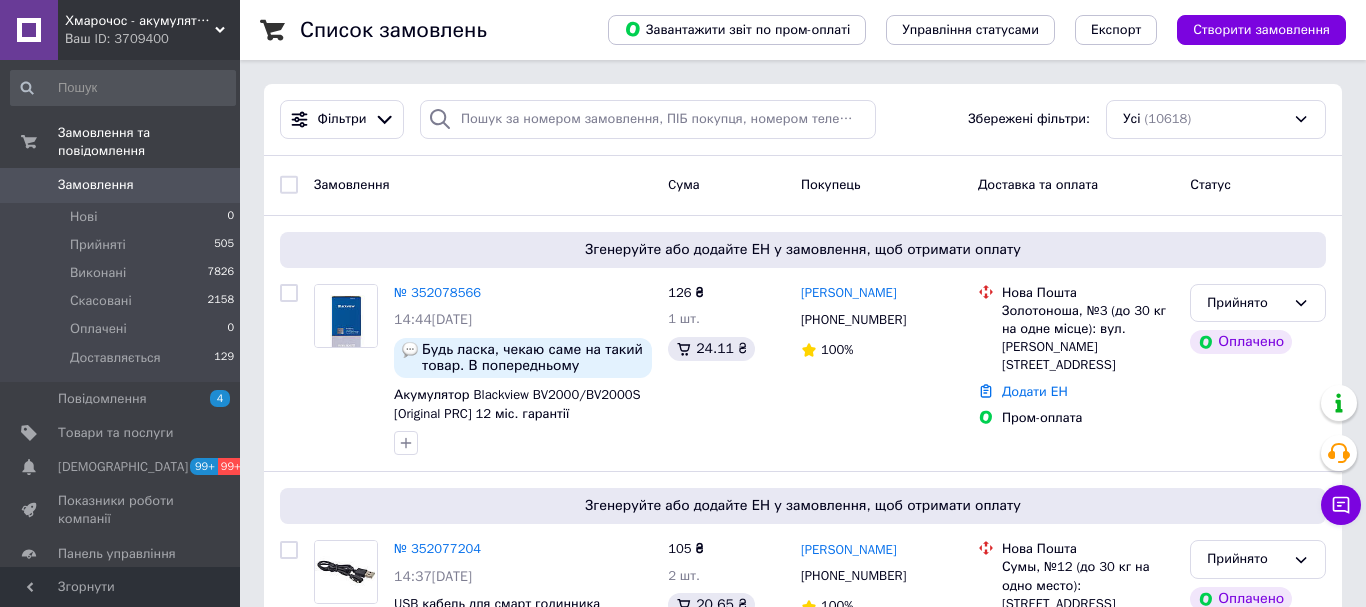 scroll, scrollTop: 0, scrollLeft: 0, axis: both 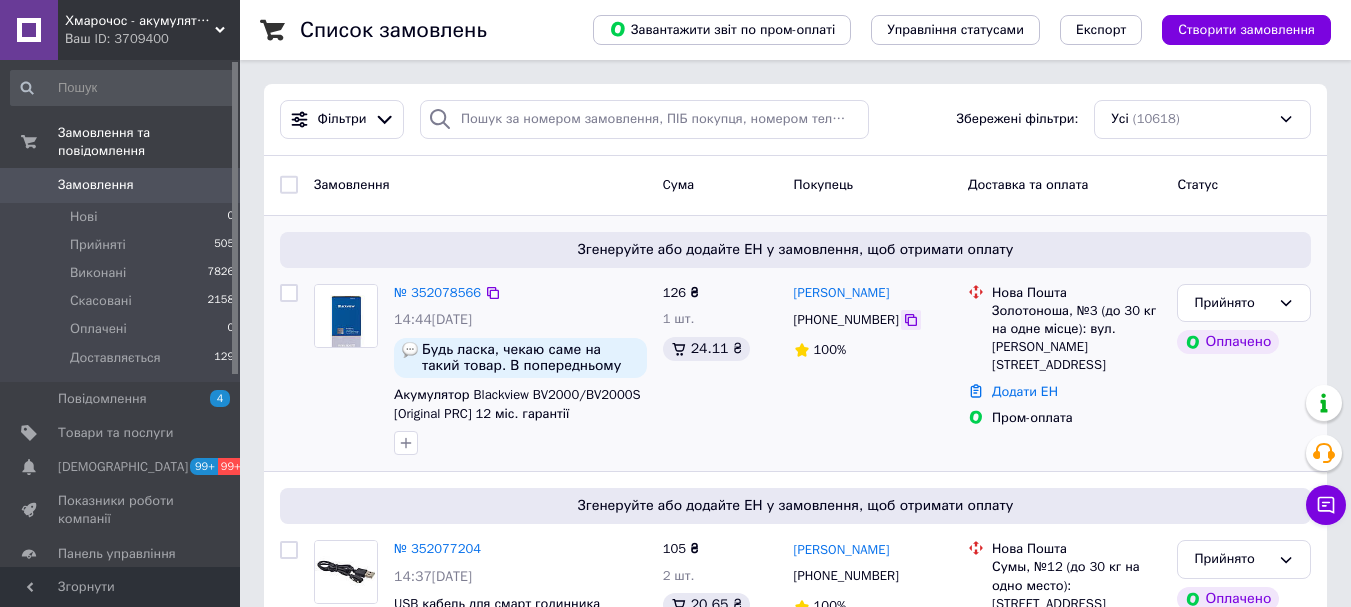click 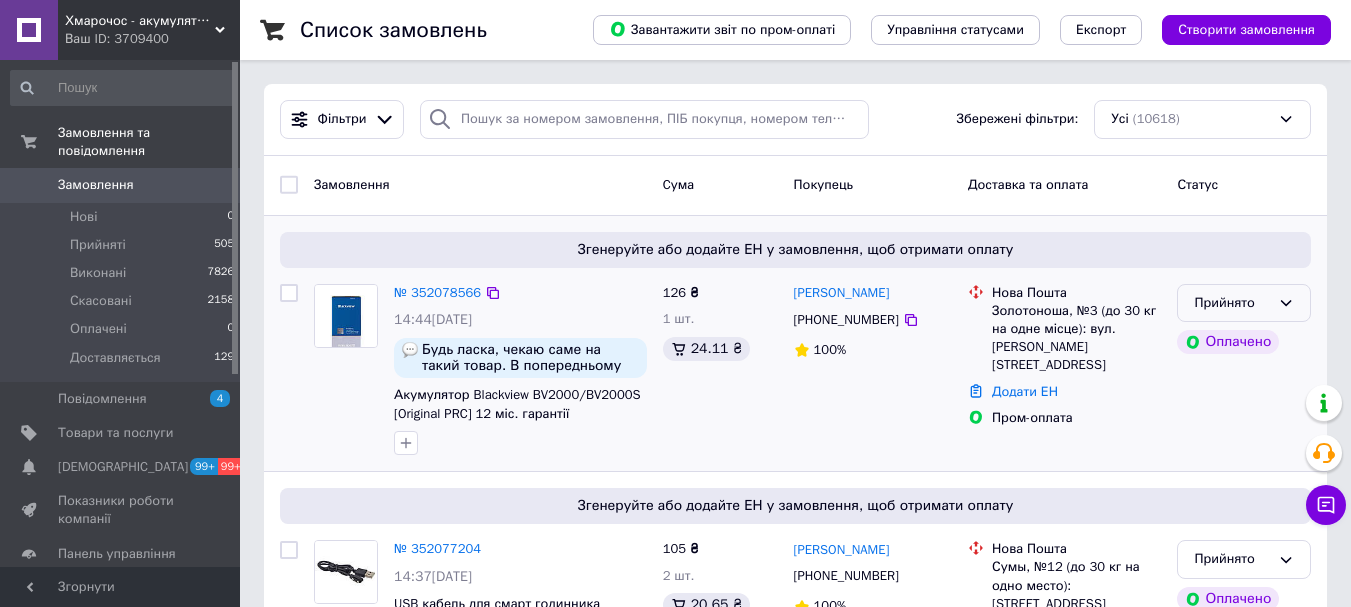 click on "Прийнято" at bounding box center [1232, 303] 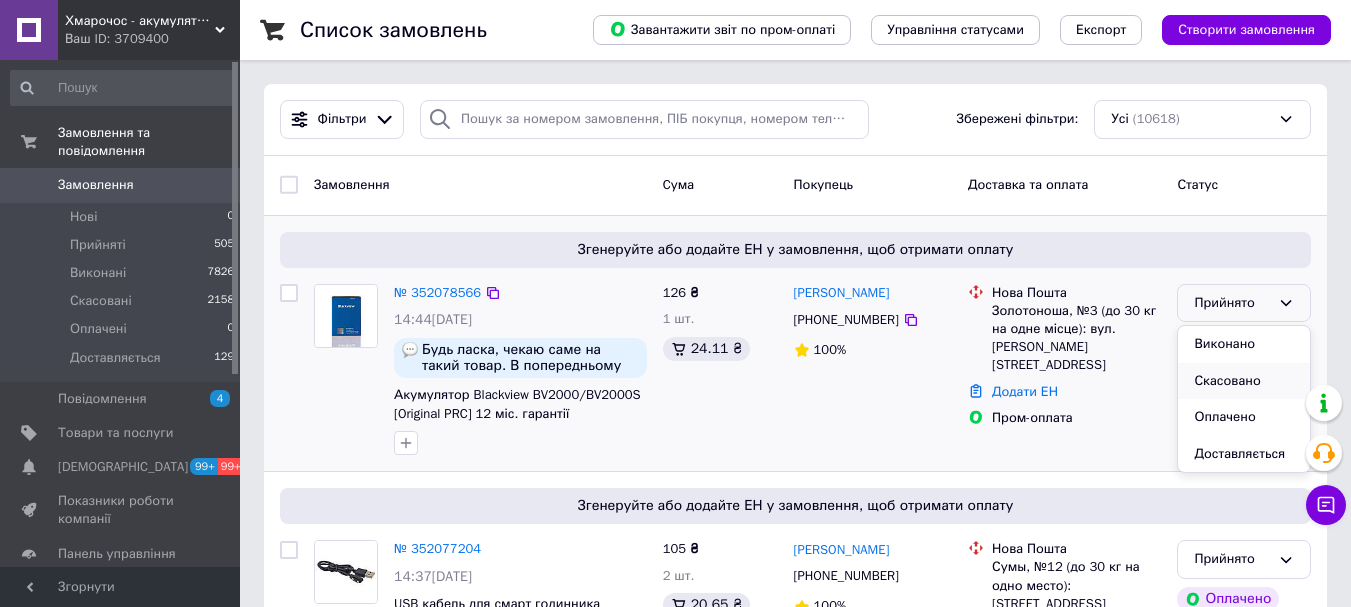 click on "Скасовано" at bounding box center [1244, 381] 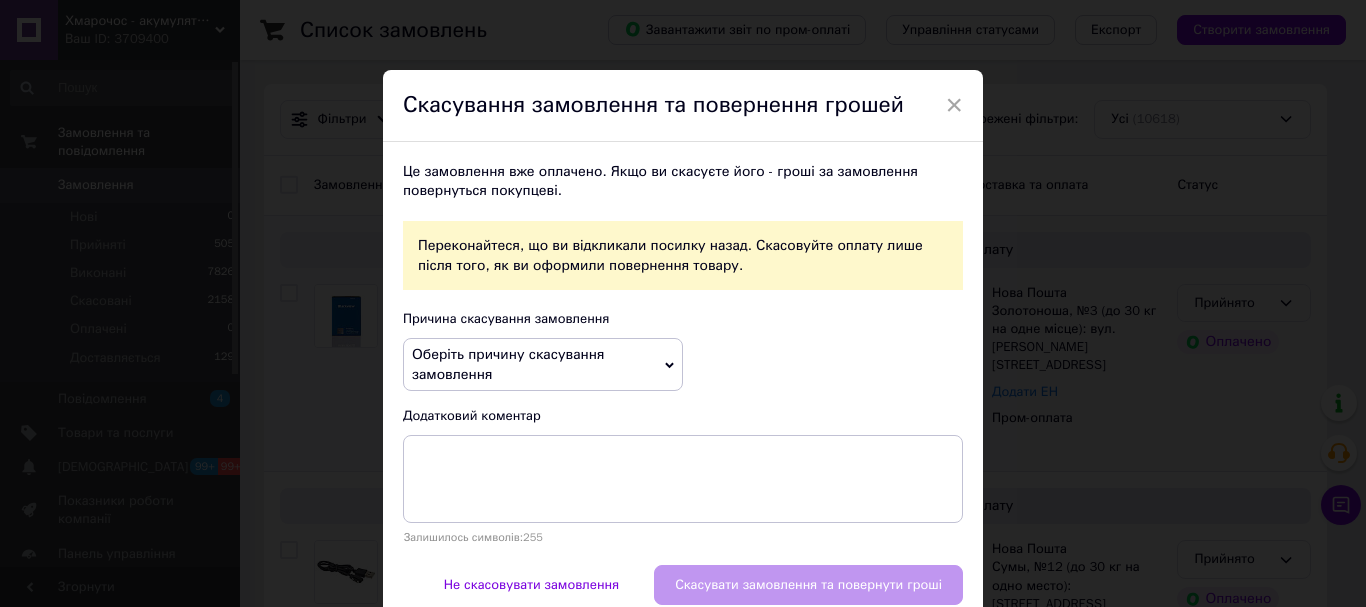 click on "Оберіть причину скасування замовлення" at bounding box center [508, 364] 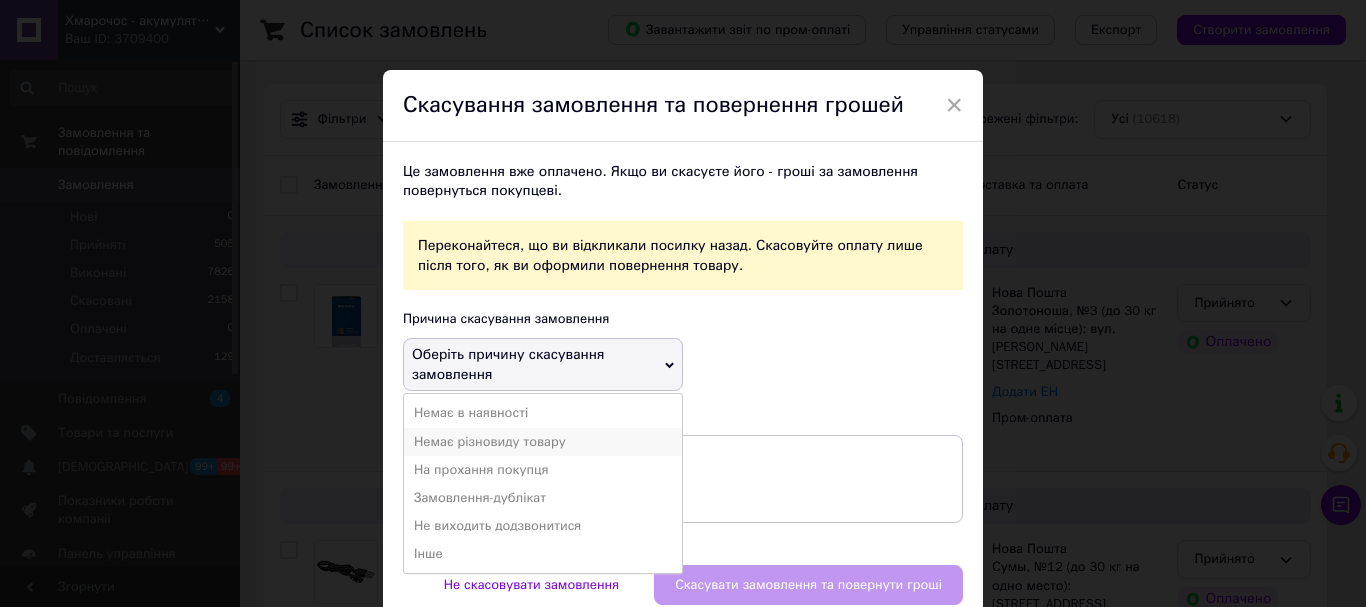click on "Немає різновиду товару" at bounding box center [543, 442] 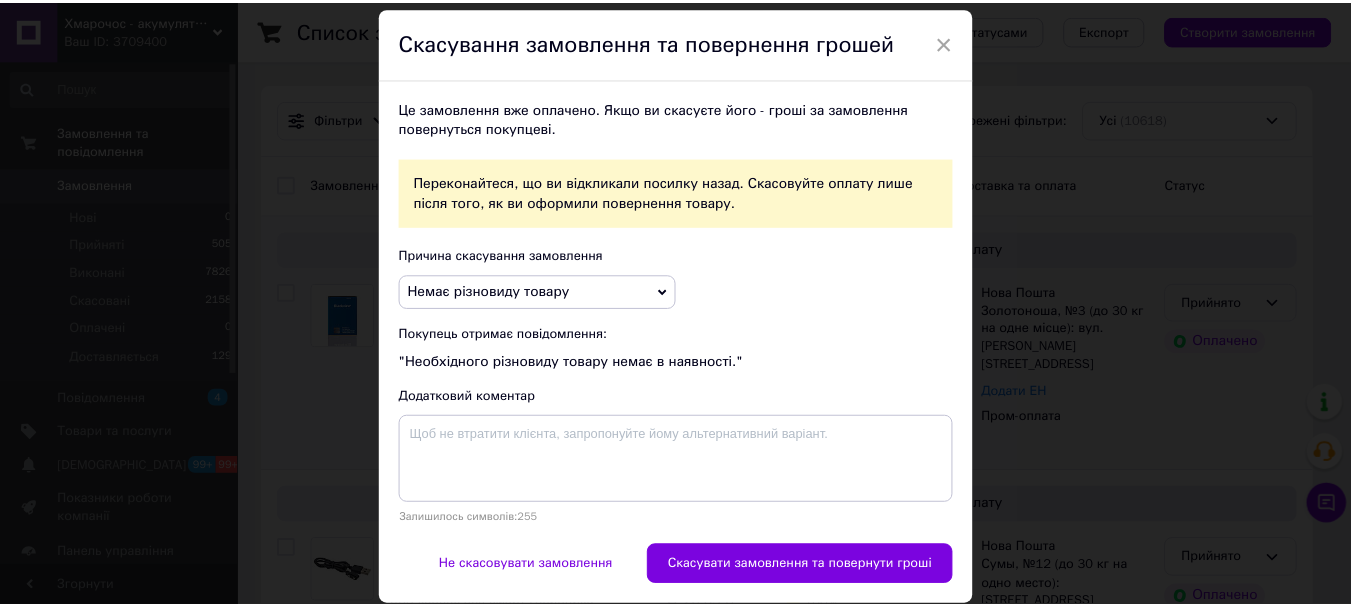 scroll, scrollTop: 128, scrollLeft: 0, axis: vertical 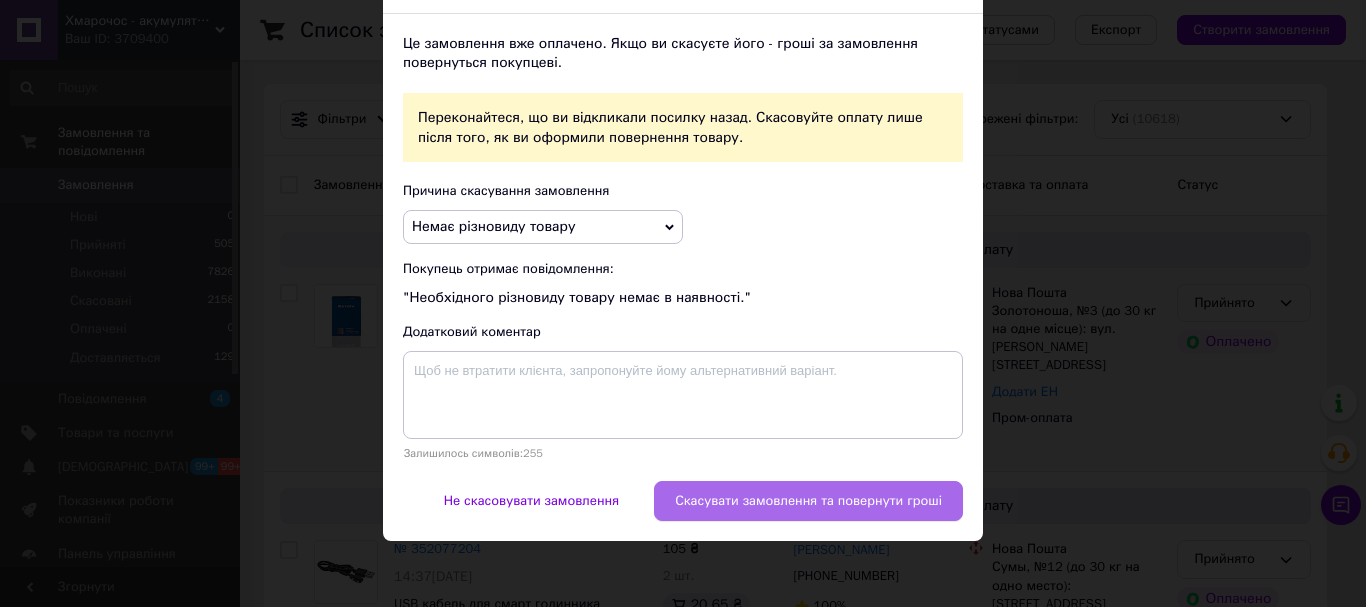 click on "Скасувати замовлення та повернути гроші" at bounding box center [808, 501] 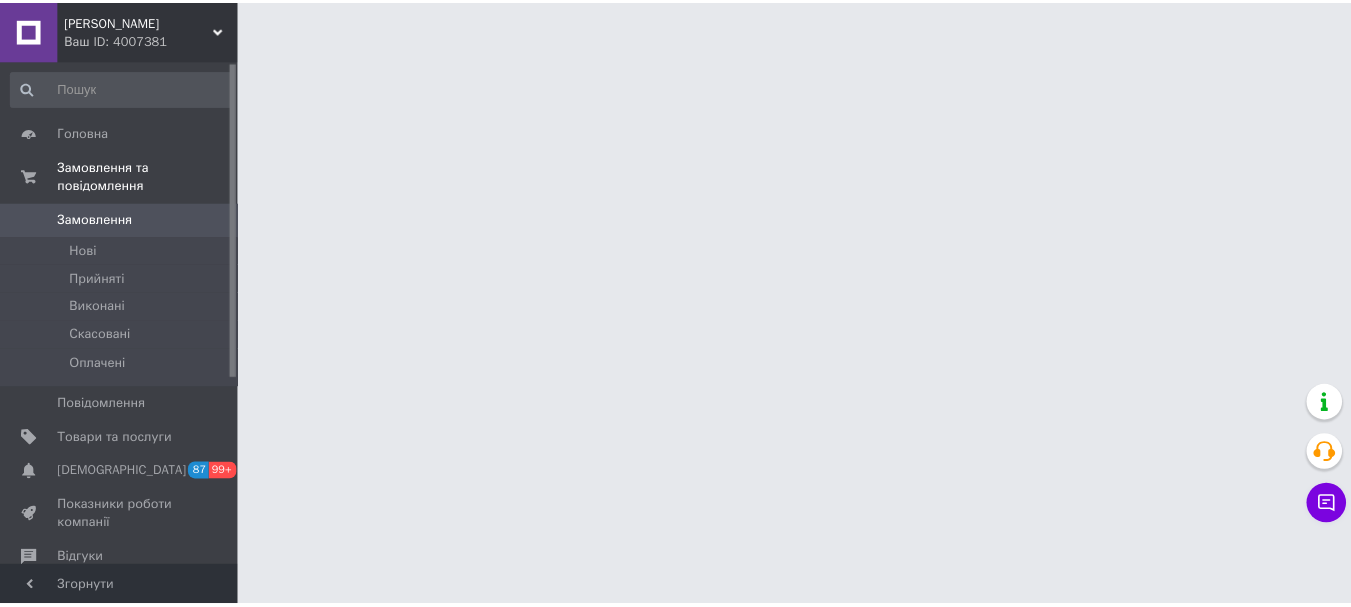 scroll, scrollTop: 0, scrollLeft: 0, axis: both 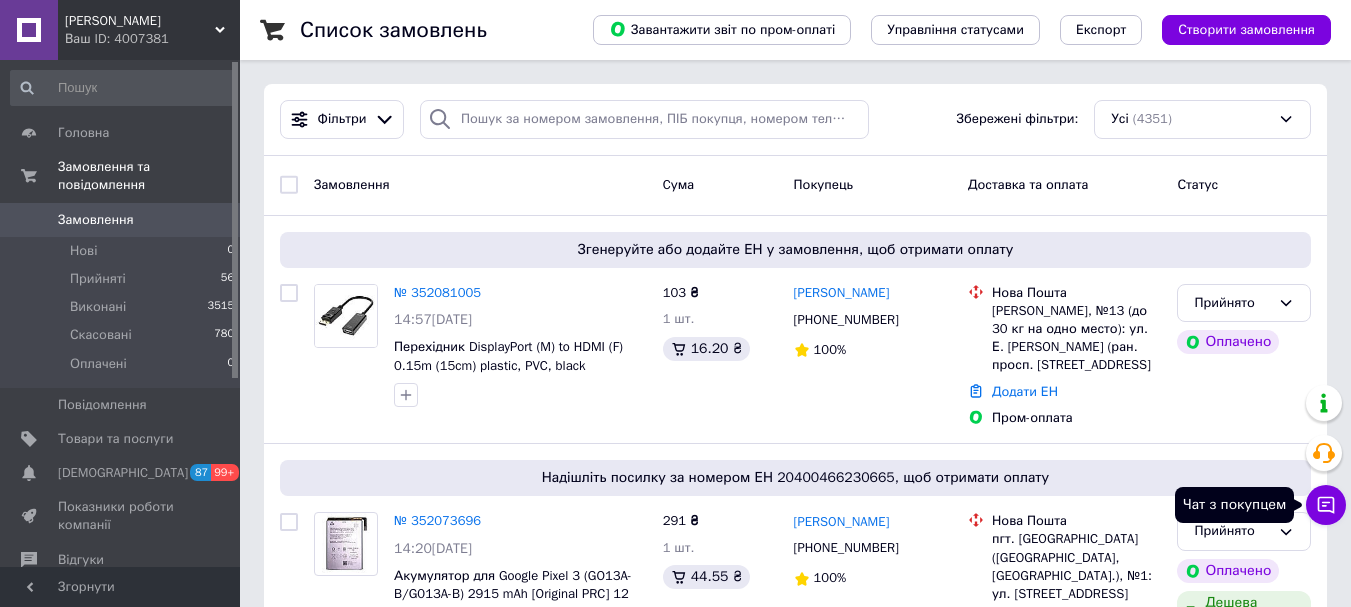 click on "Чат з покупцем" at bounding box center [1326, 505] 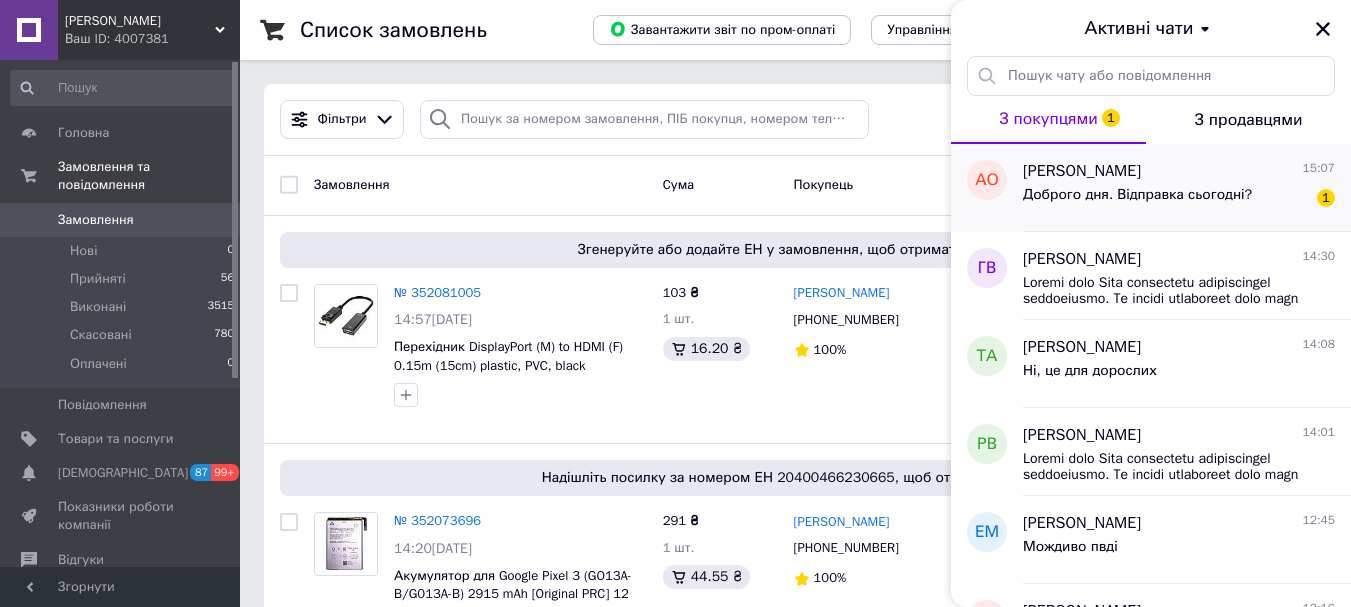 click on "Доброго дня. Відправка сьогодні?" at bounding box center [1137, 195] 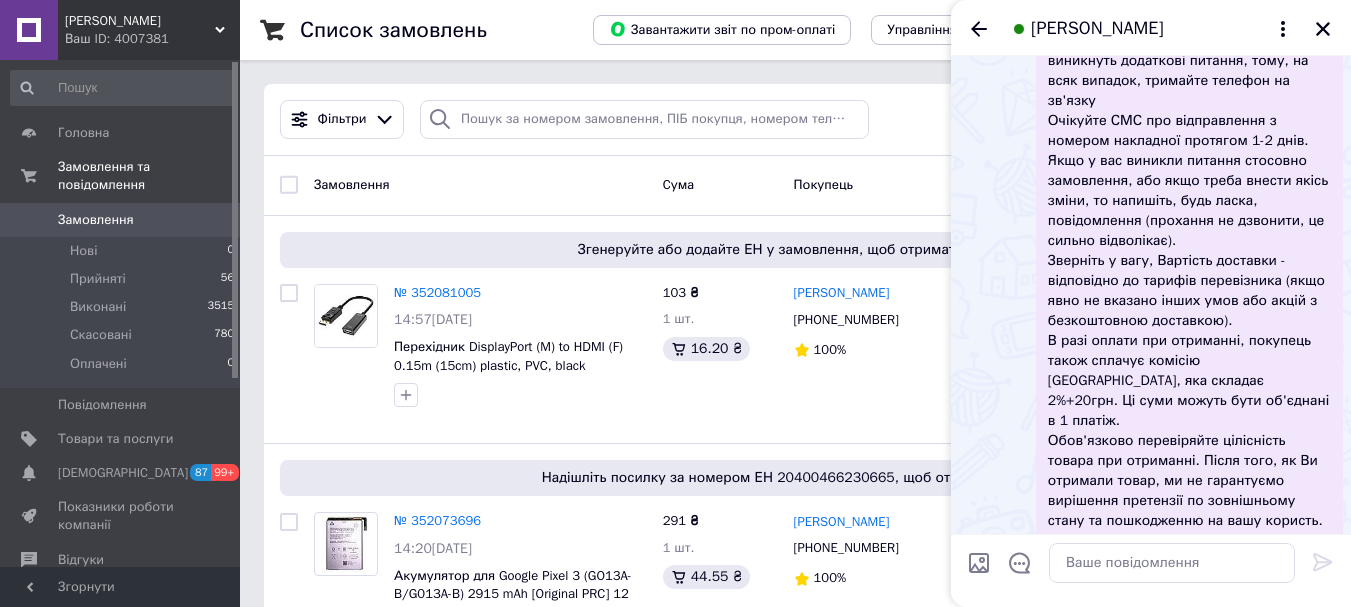 scroll, scrollTop: 599, scrollLeft: 0, axis: vertical 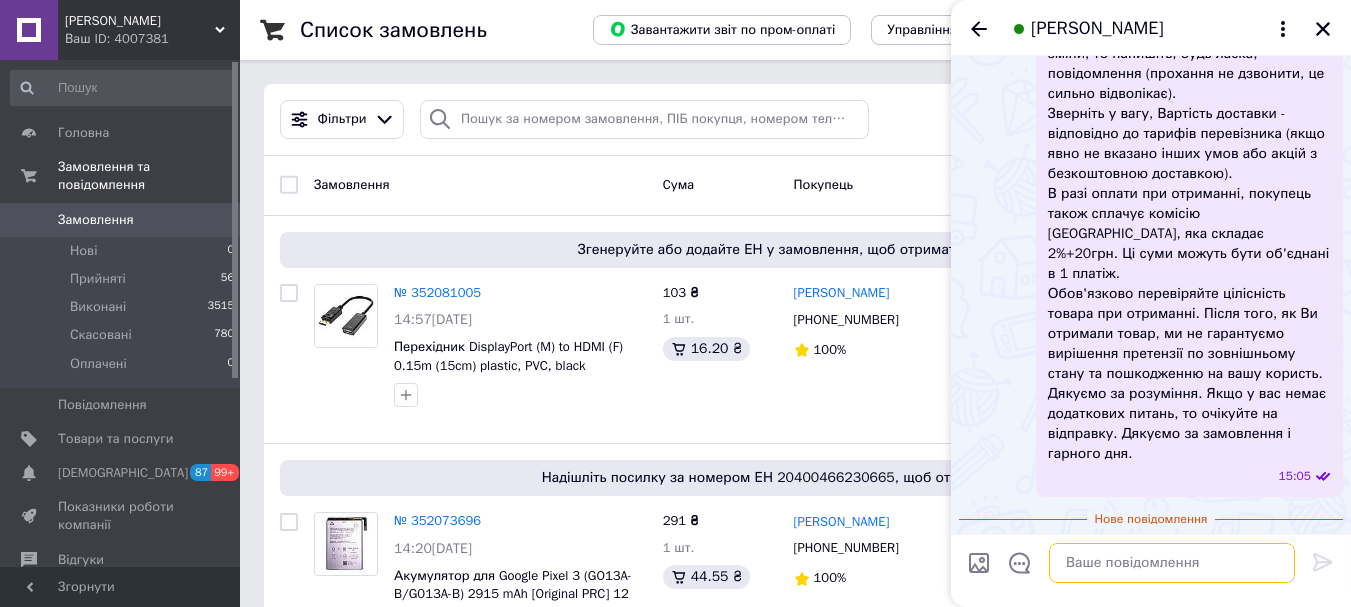click at bounding box center [1172, 563] 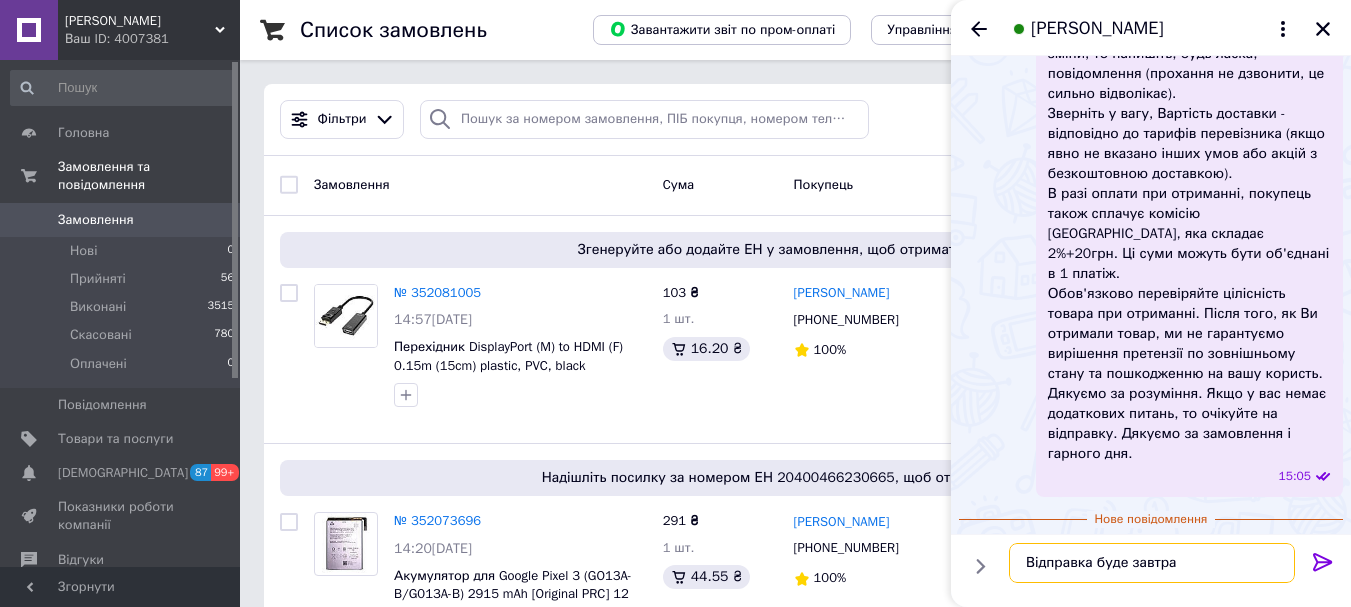 type on "Відправка буде завтра" 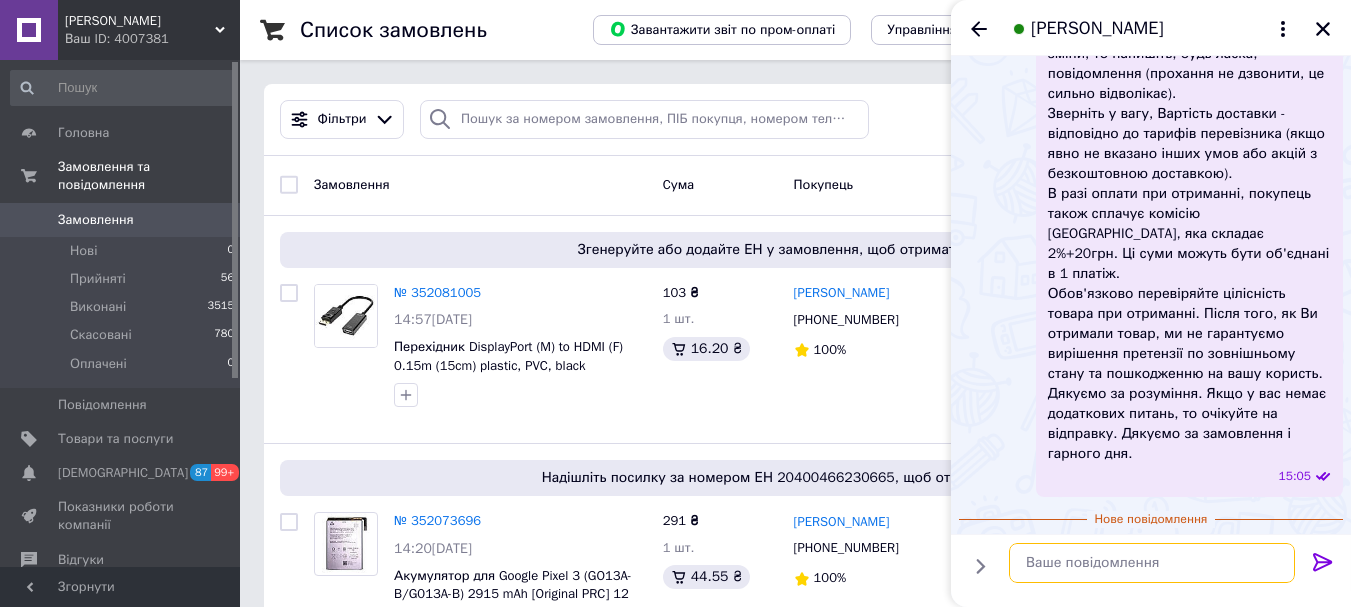 scroll, scrollTop: 616, scrollLeft: 0, axis: vertical 